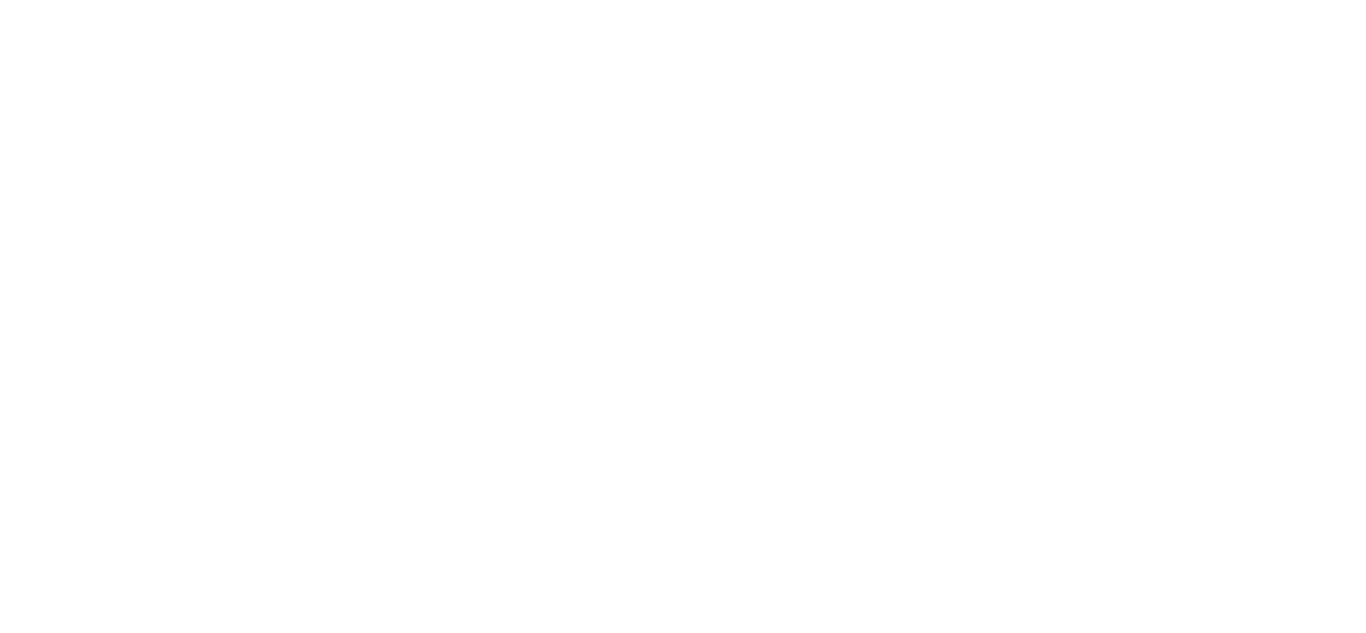scroll, scrollTop: 0, scrollLeft: 0, axis: both 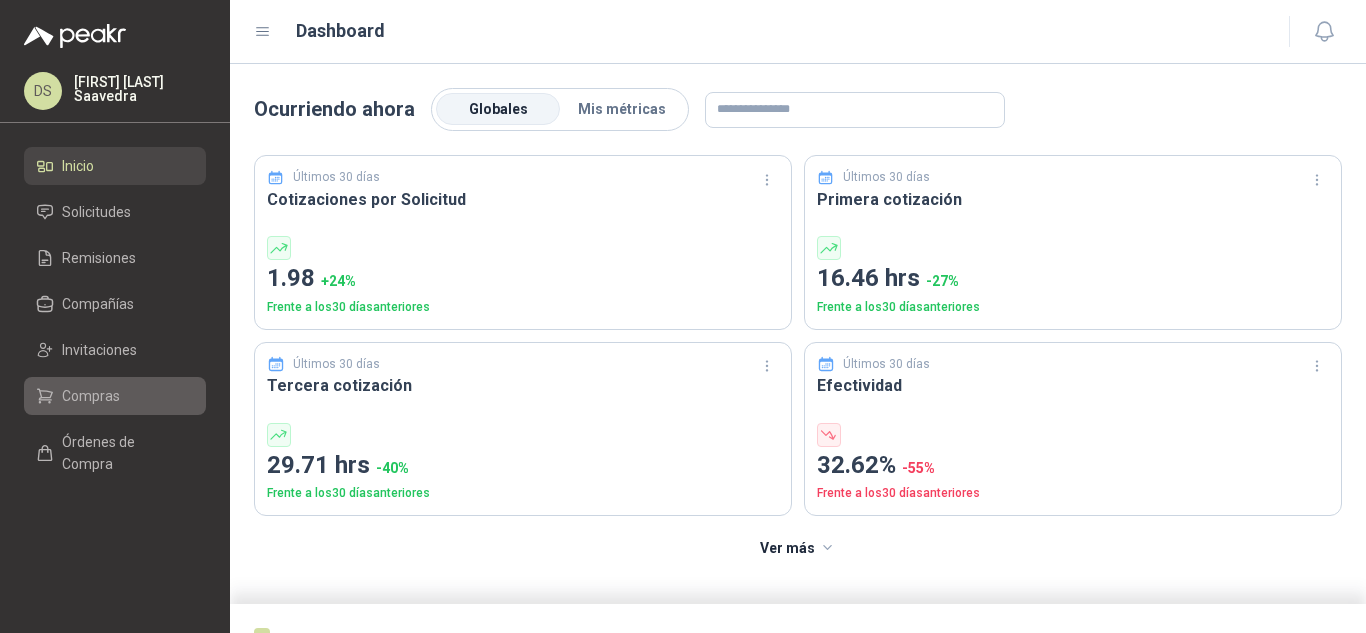 click on "Compras" at bounding box center (91, 396) 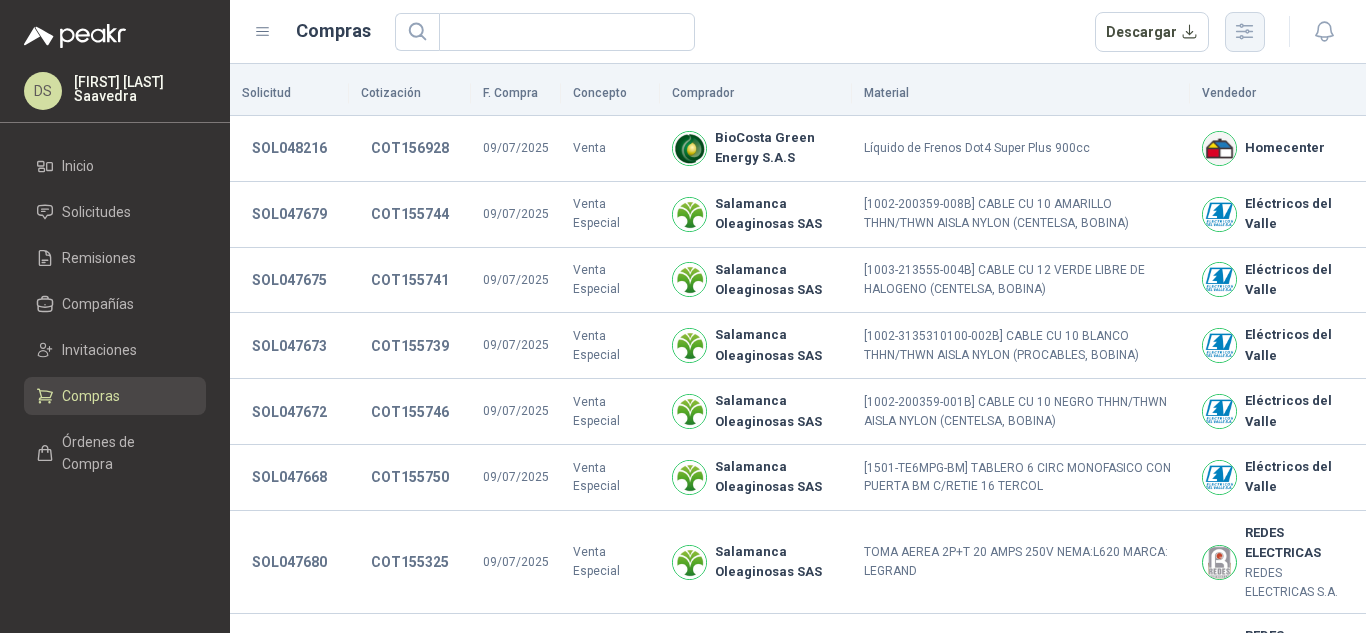 click at bounding box center (1244, 31) 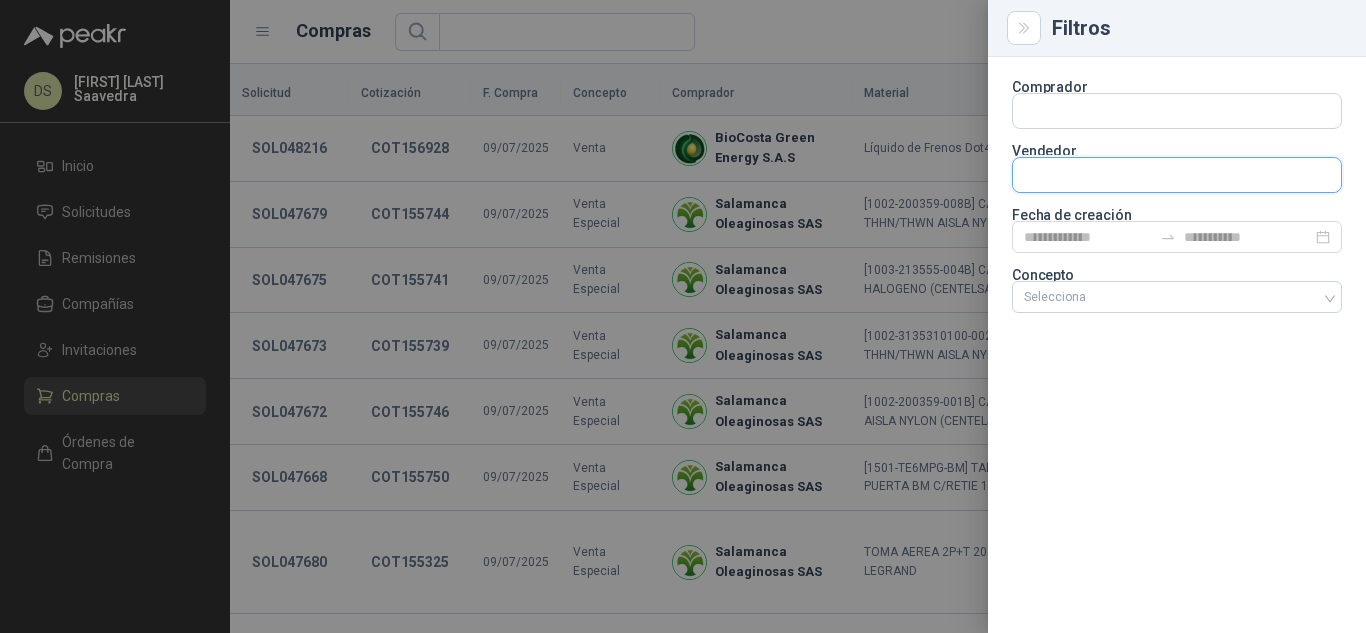 click at bounding box center (1177, 175) 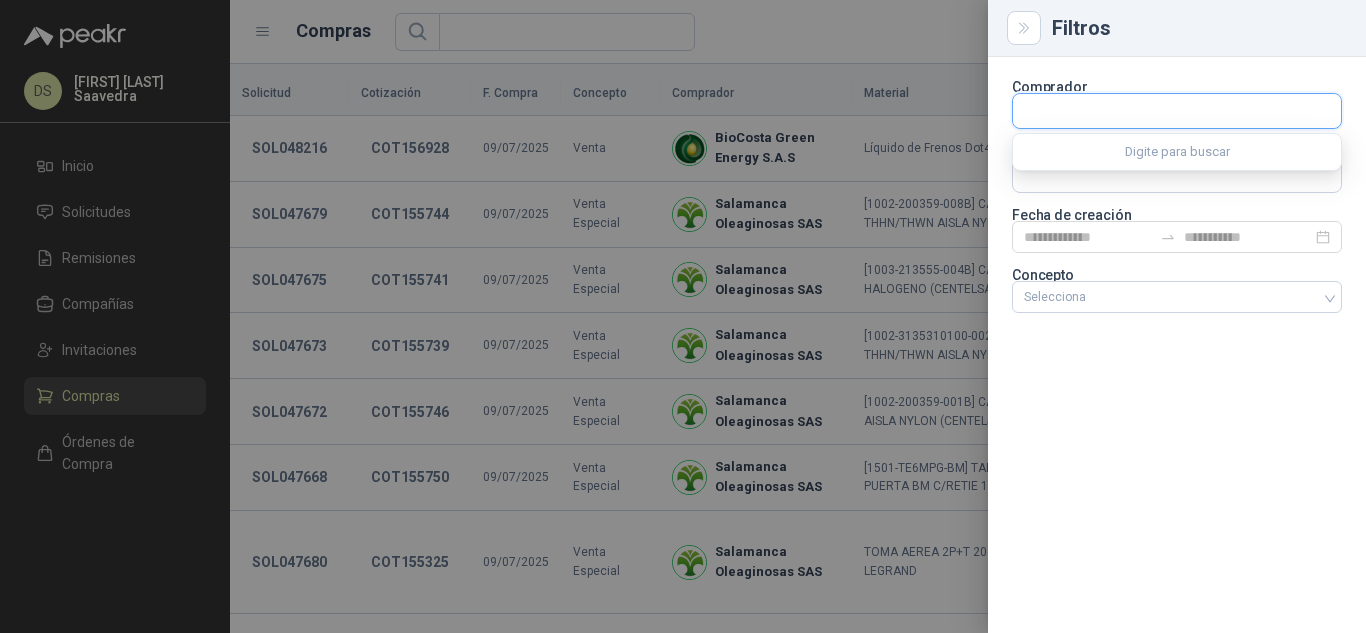 click at bounding box center [1177, 111] 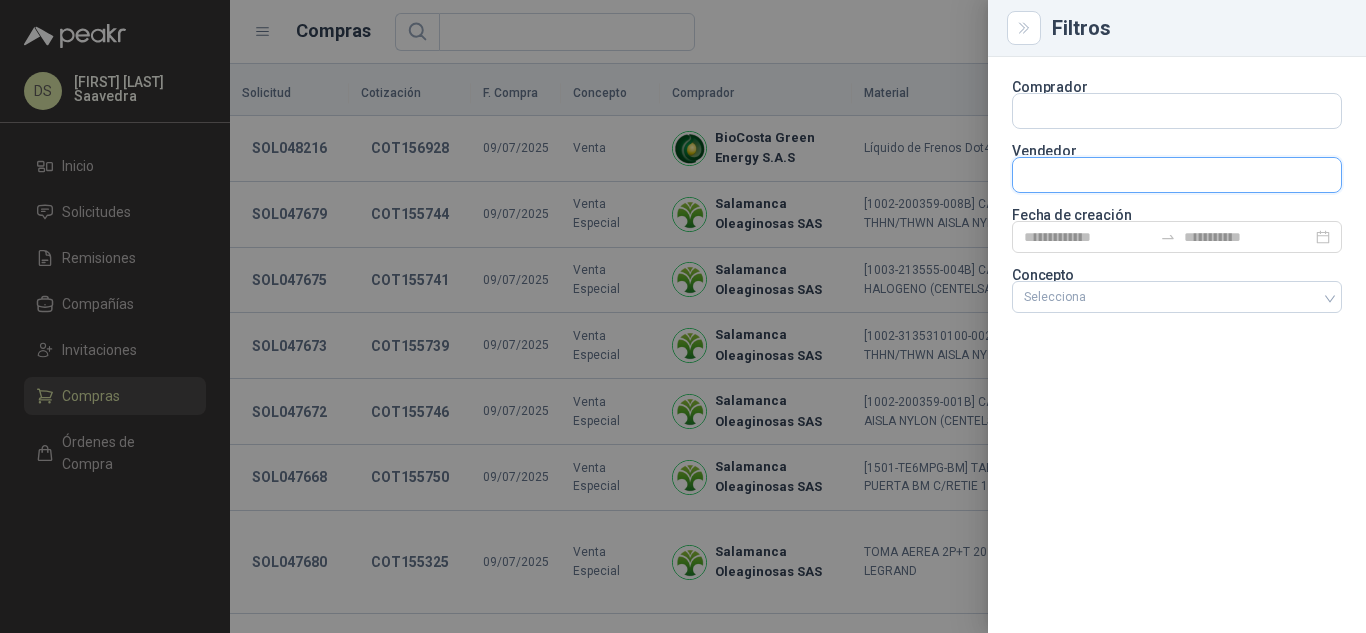 click at bounding box center (1177, 175) 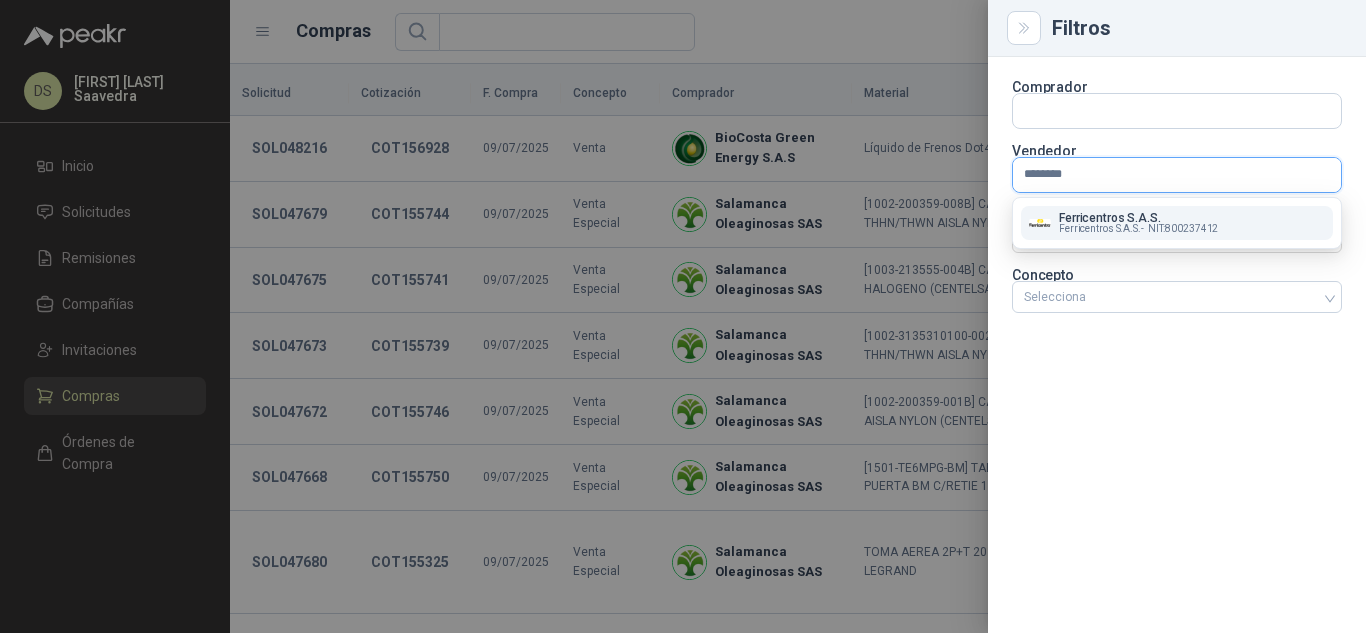 type 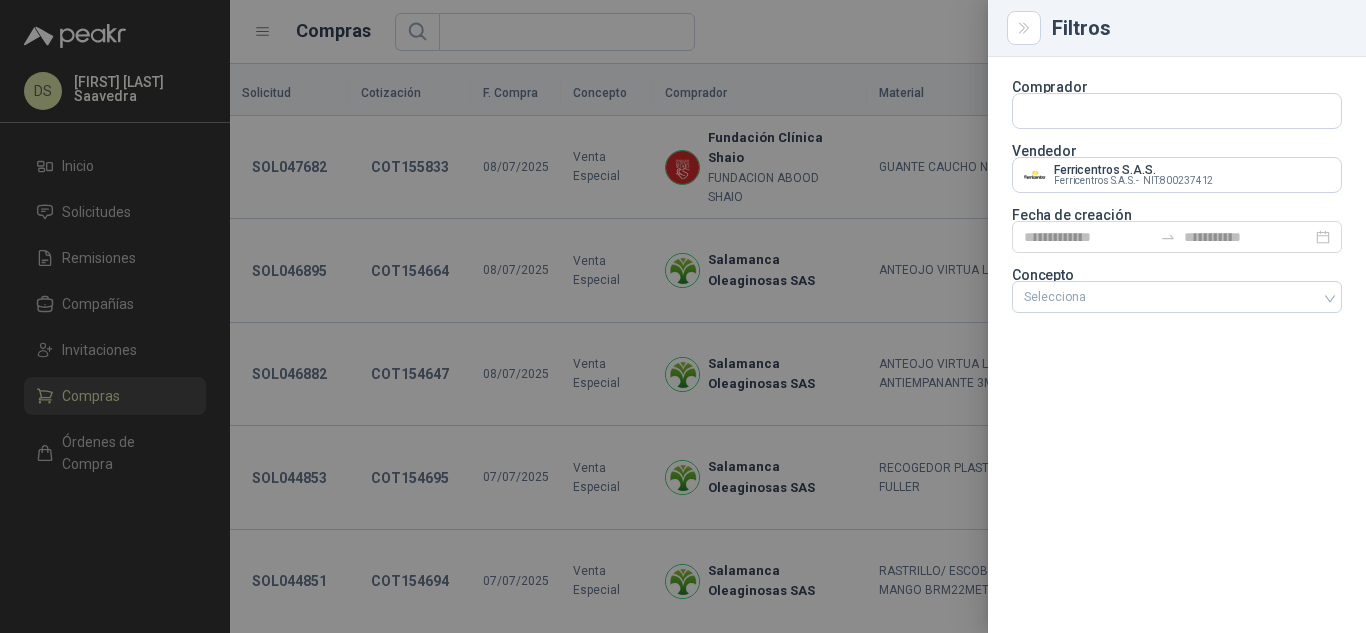 click at bounding box center (683, 316) 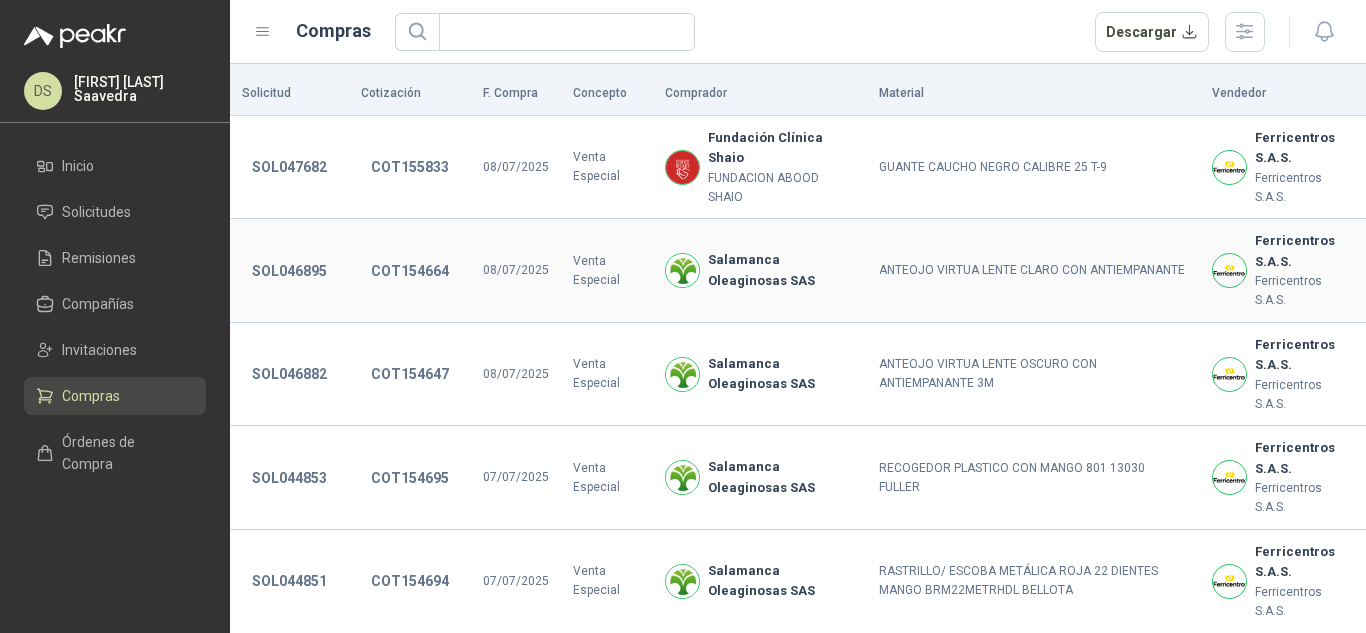 type 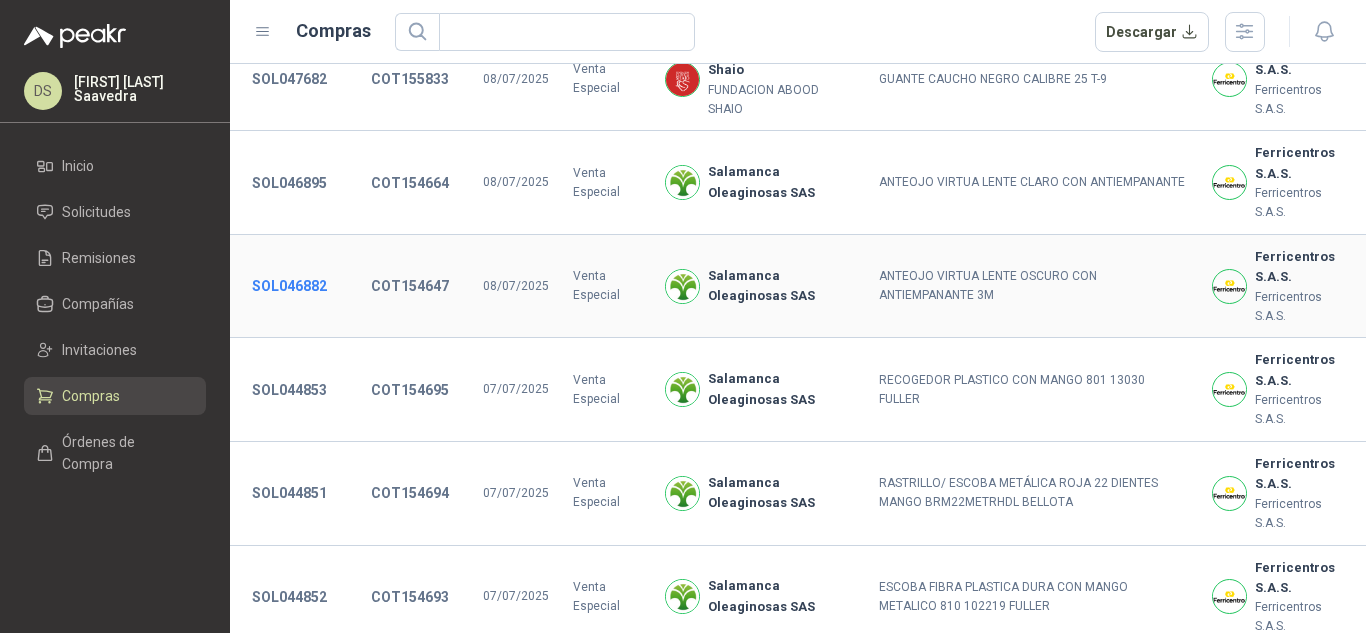 scroll, scrollTop: 133, scrollLeft: 0, axis: vertical 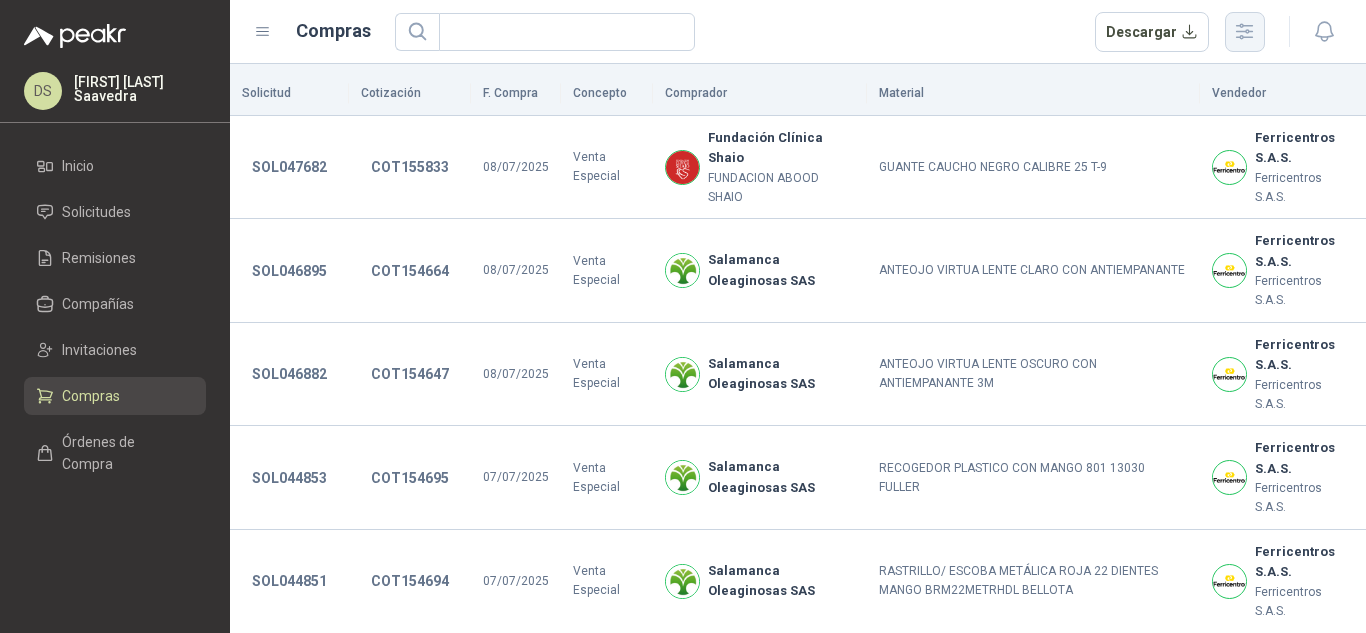 click at bounding box center (1245, 32) 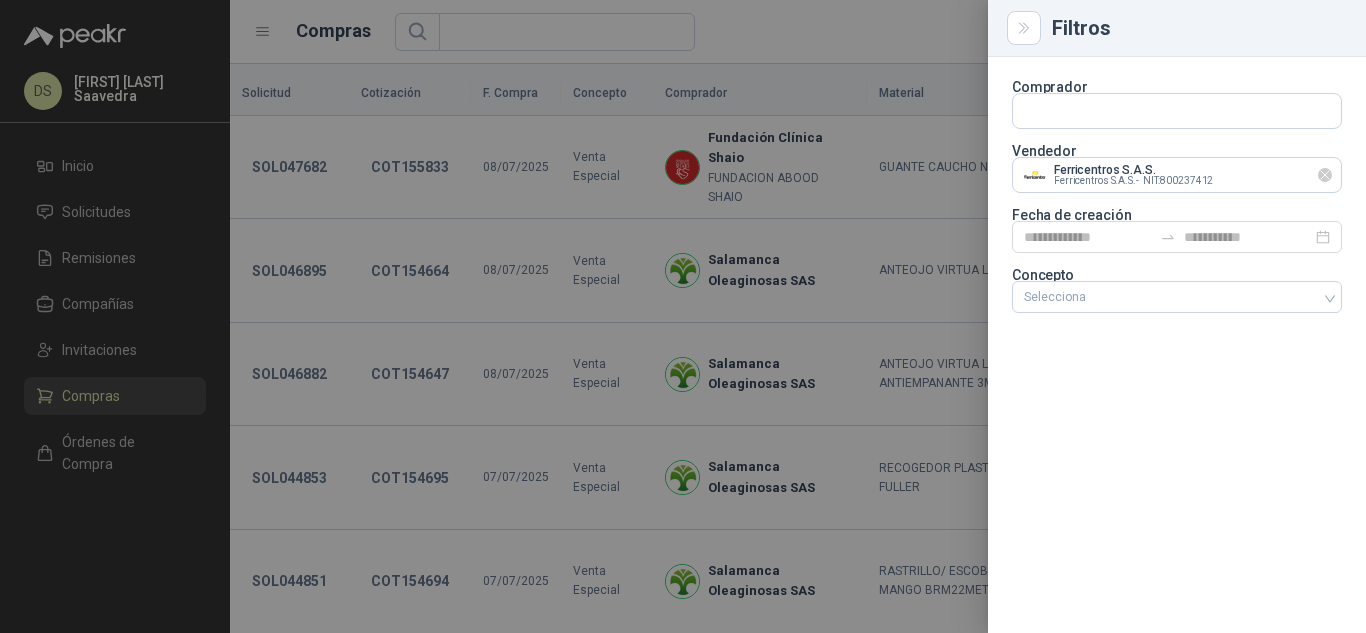 click at bounding box center [1325, 175] 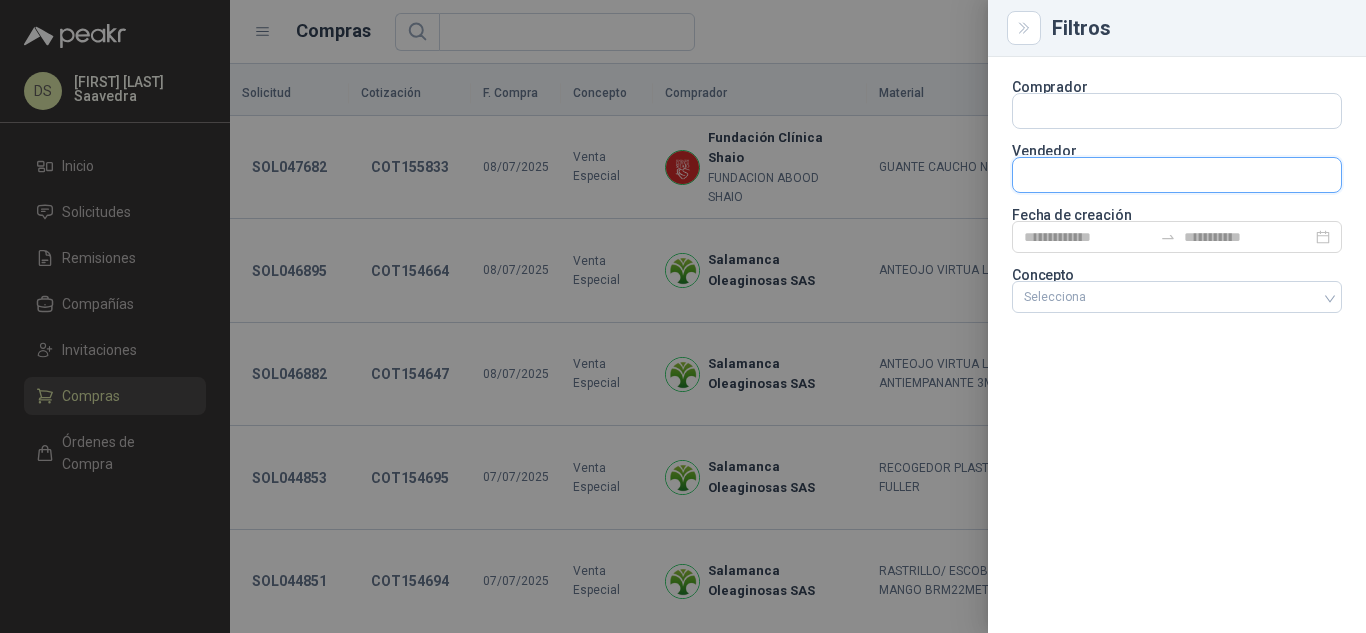 click at bounding box center (1177, 111) 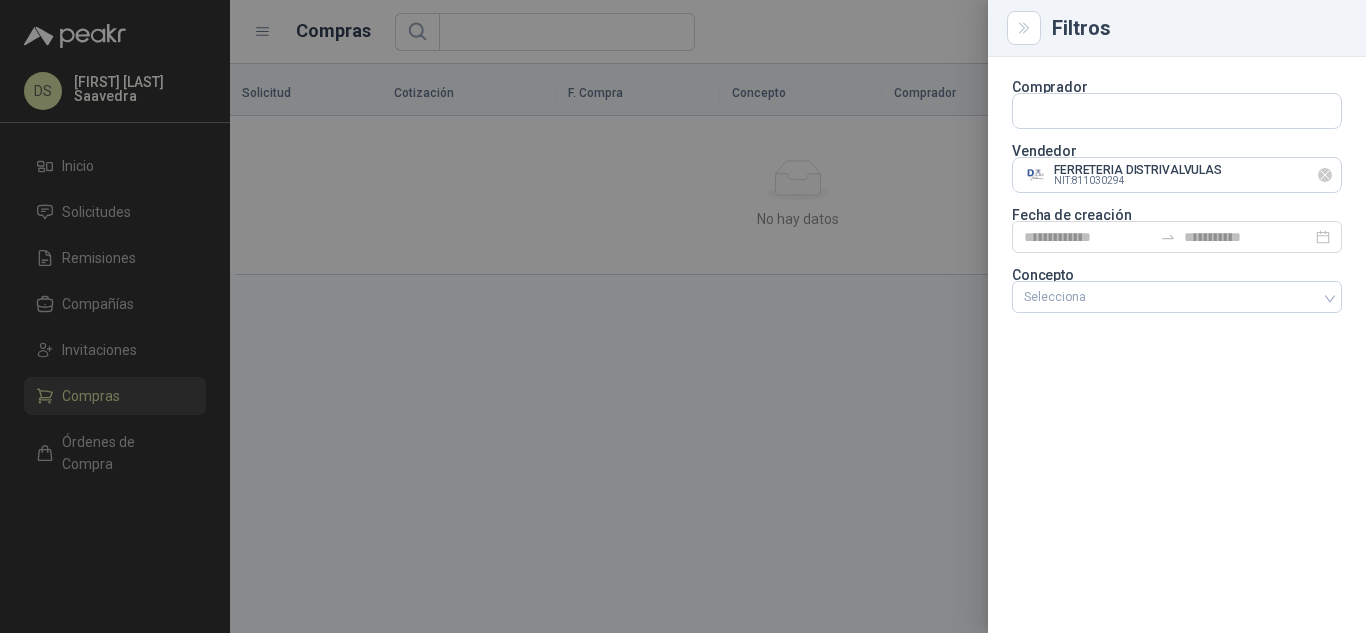 click at bounding box center (1325, 175) 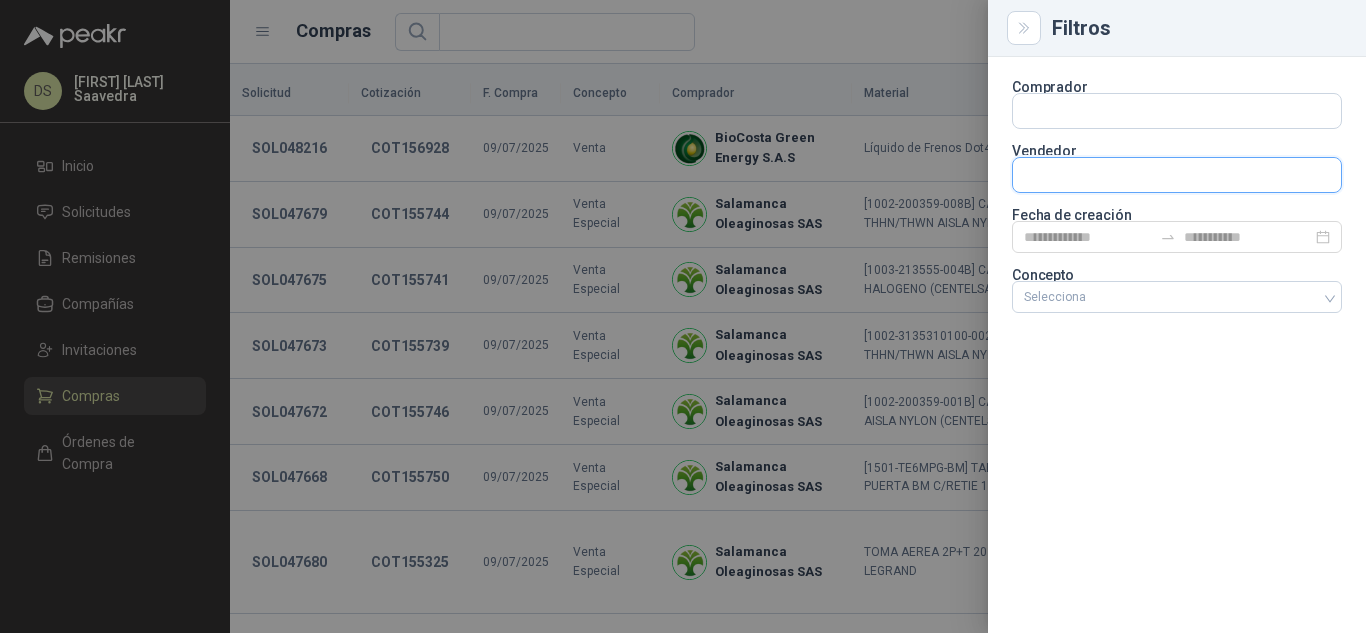 click at bounding box center [1177, 175] 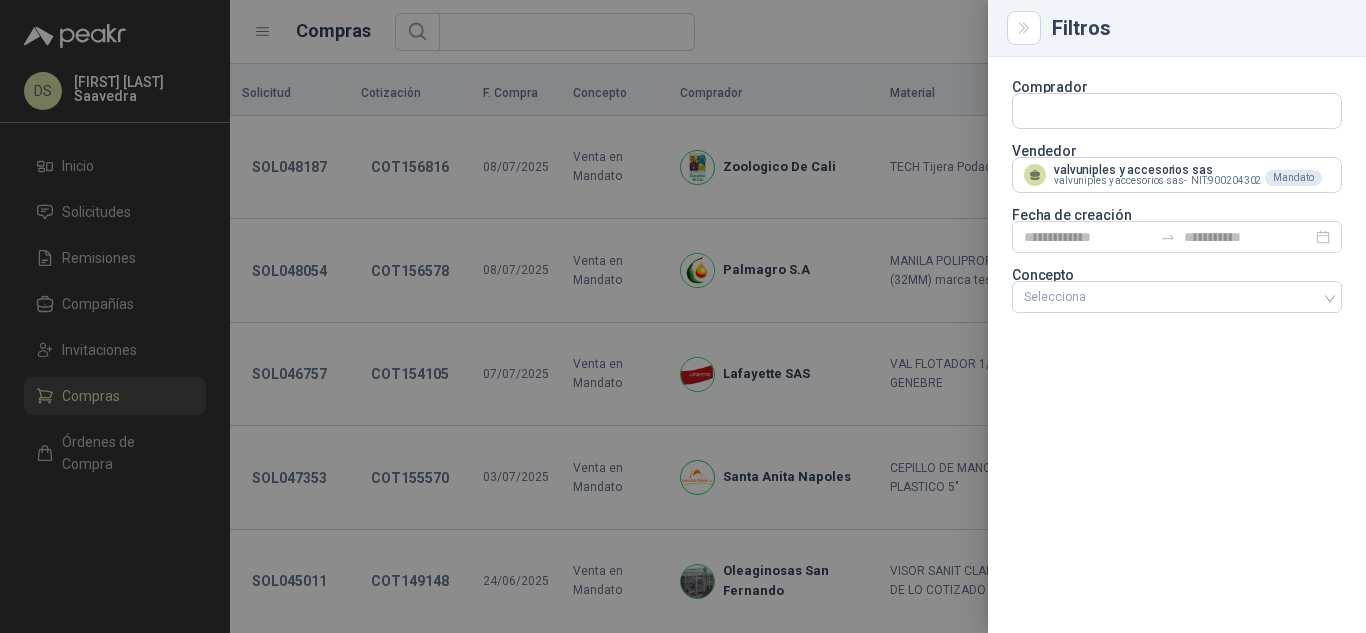 click at bounding box center [683, 316] 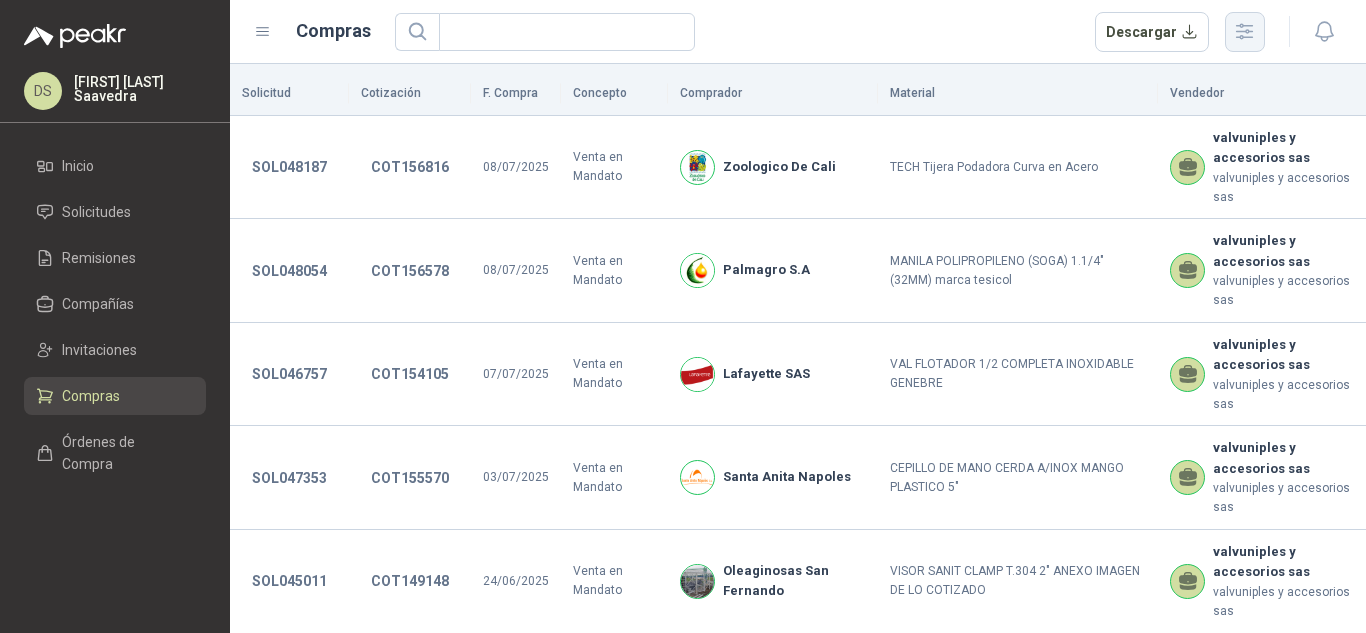 click at bounding box center (1245, 31) 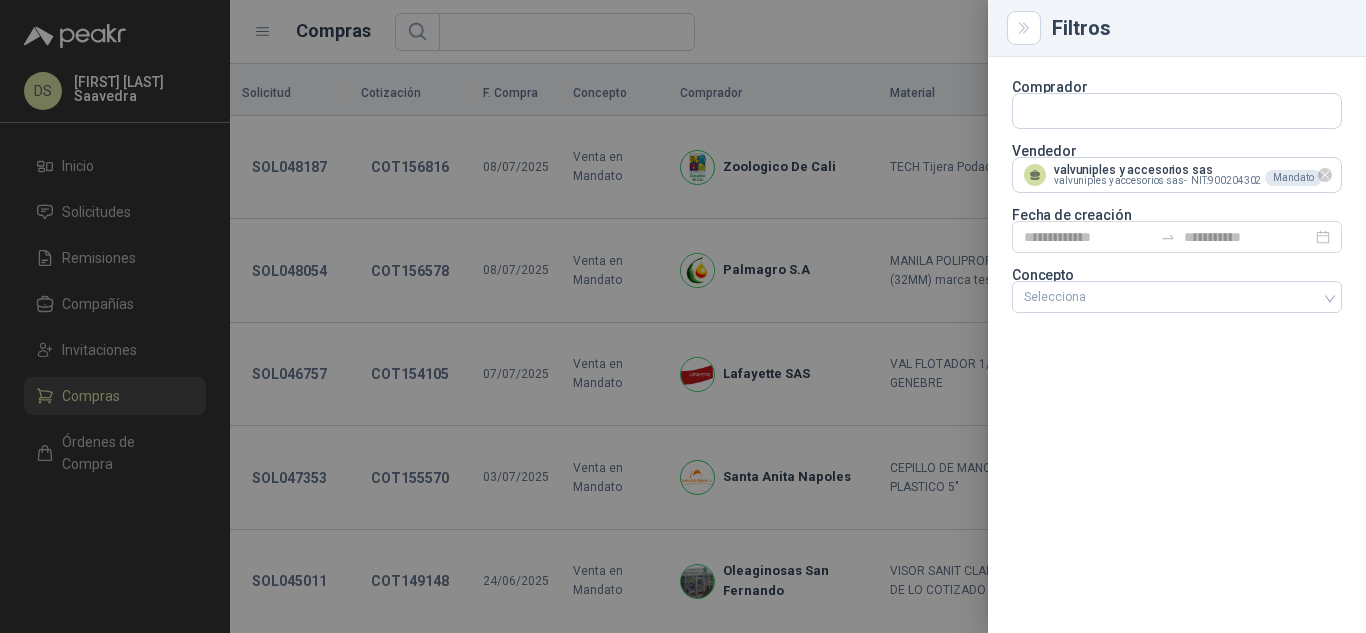 click at bounding box center [1325, 175] 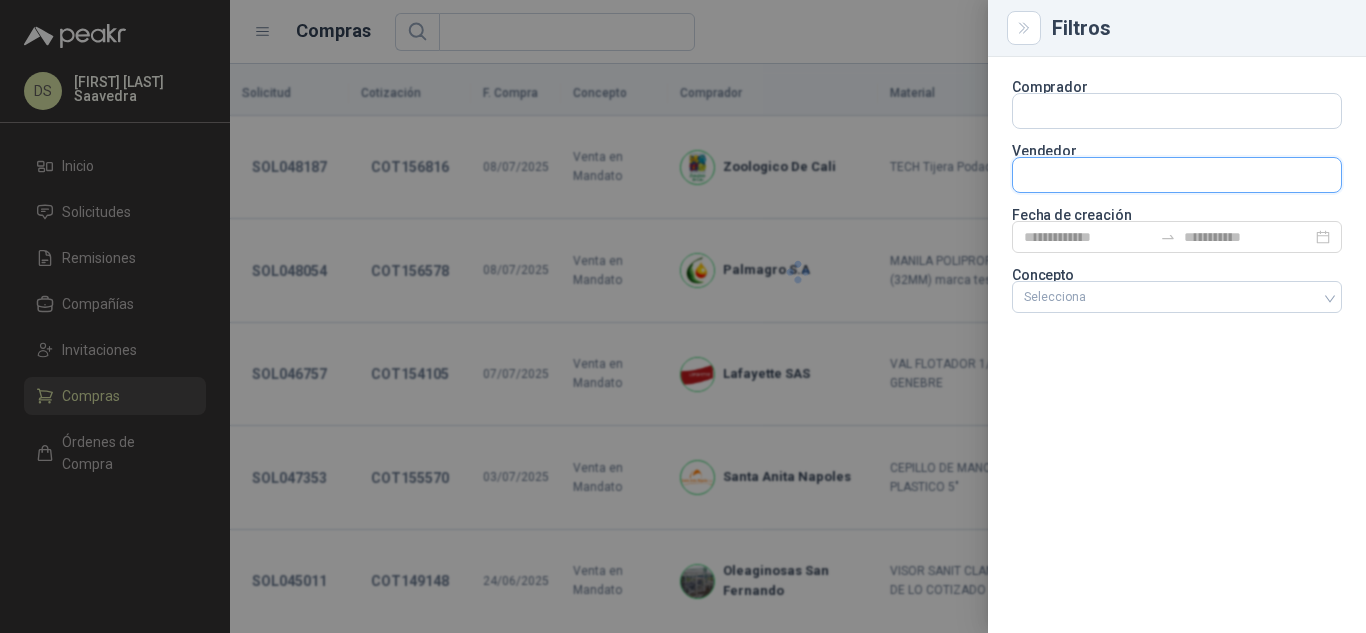 click at bounding box center [1177, 111] 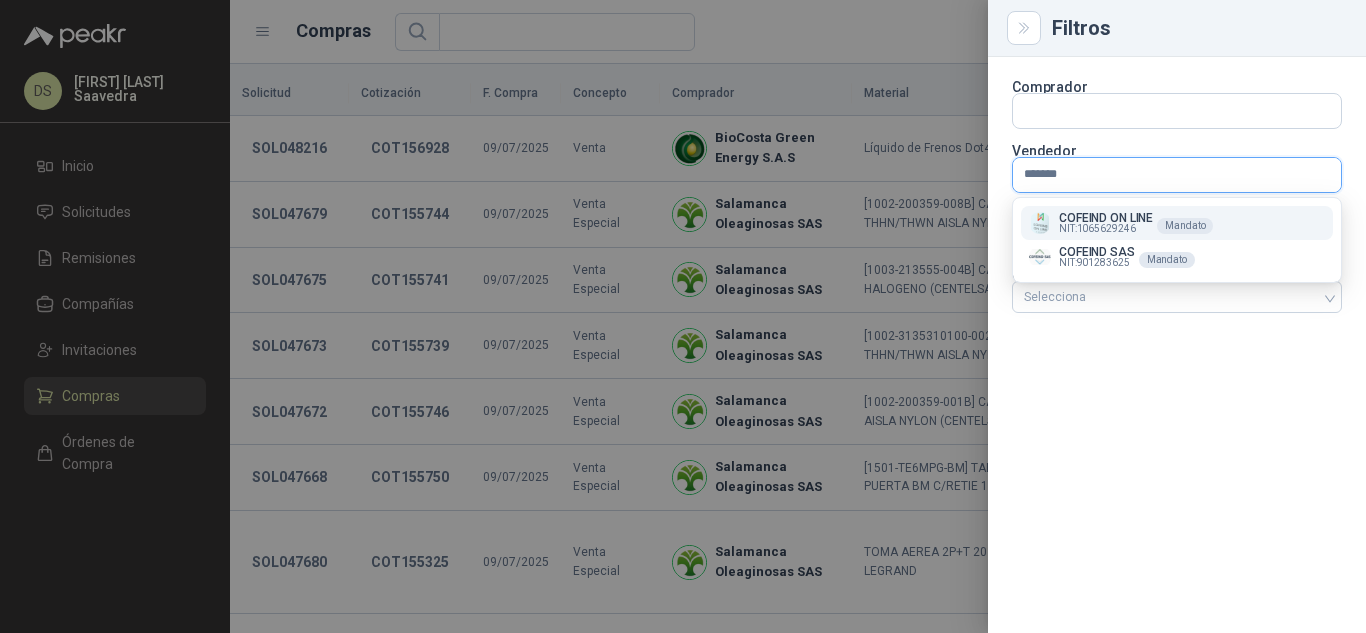 type 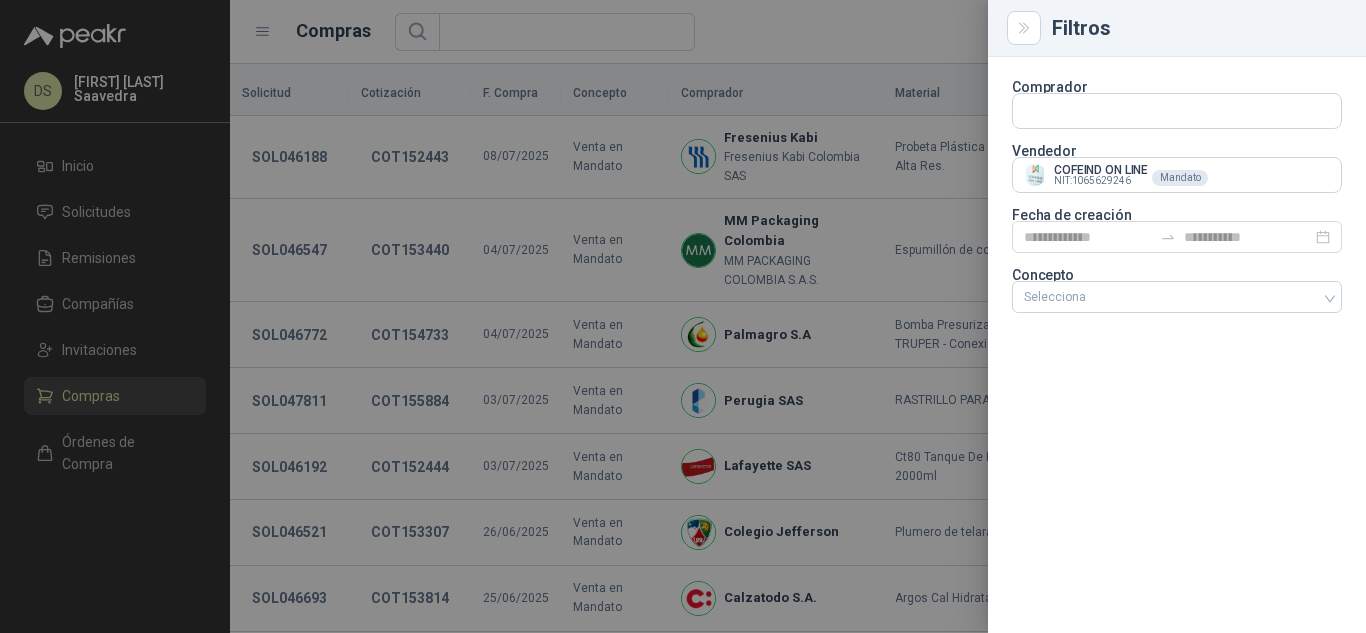 click at bounding box center (683, 316) 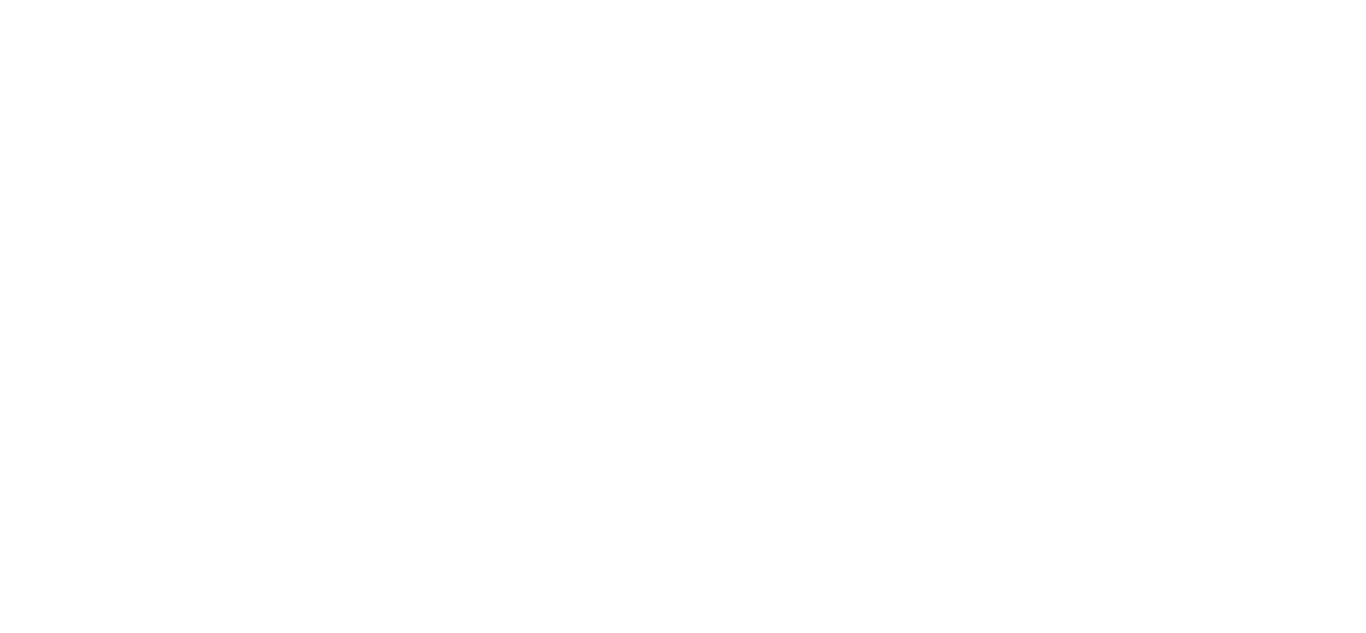 scroll, scrollTop: 0, scrollLeft: 0, axis: both 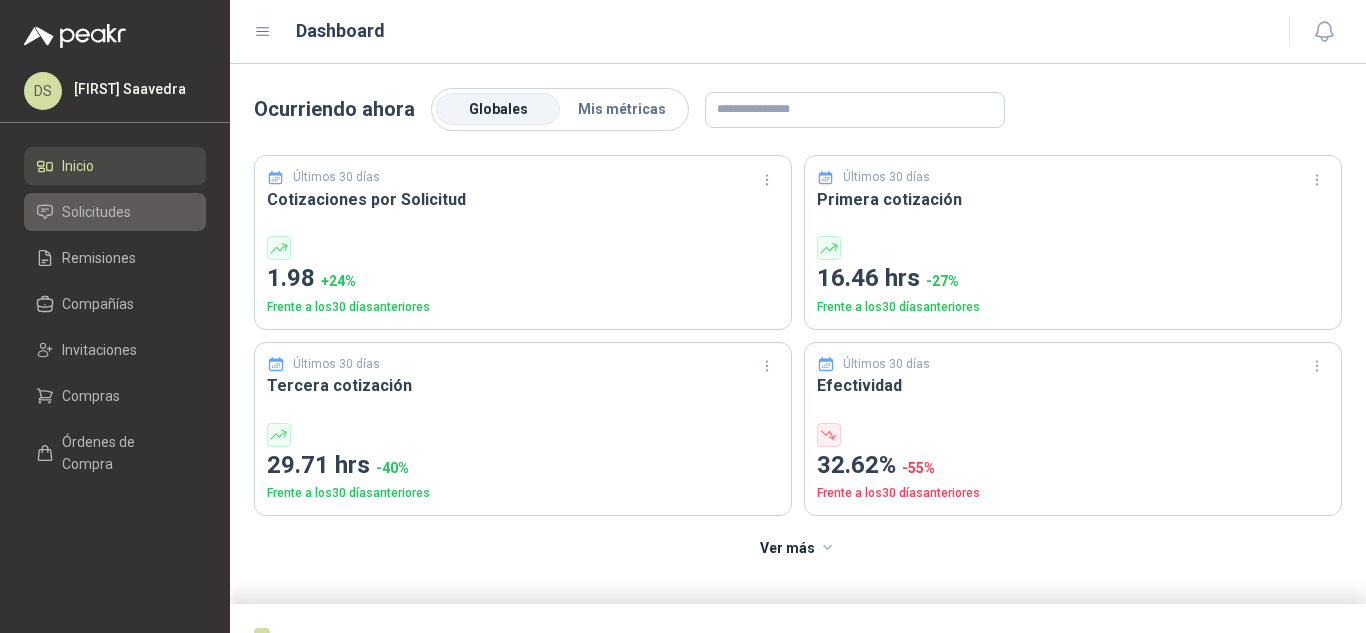 click on "Solicitudes" at bounding box center [96, 212] 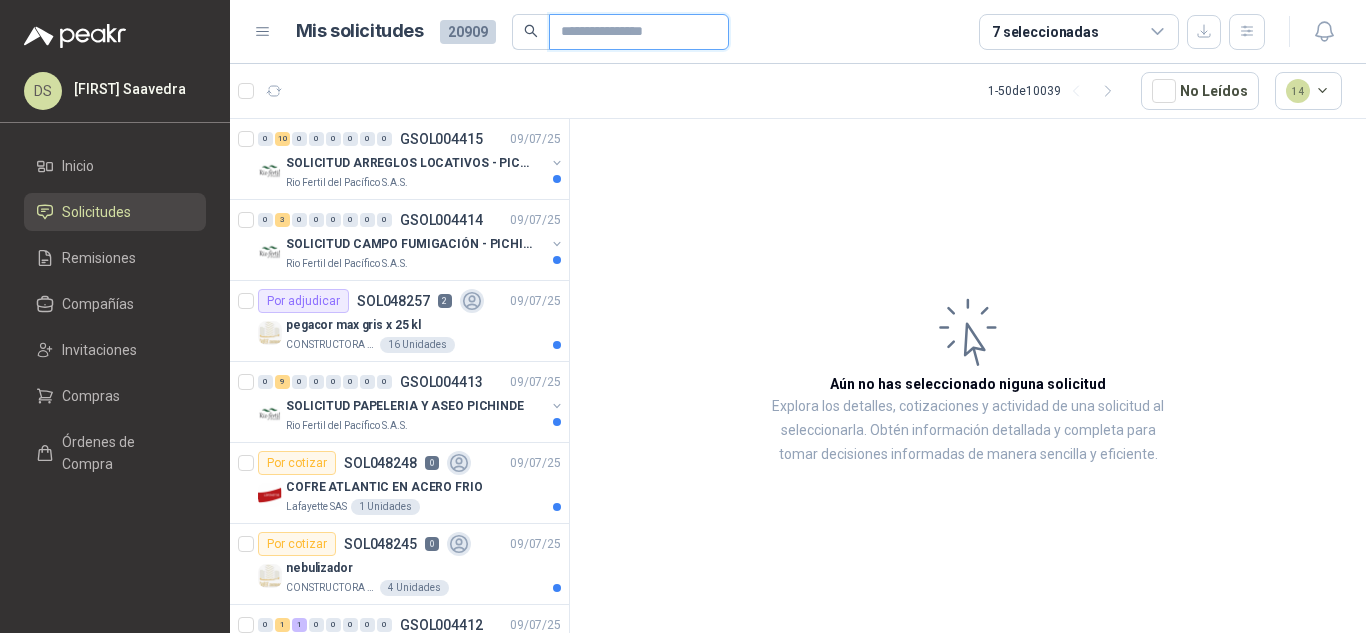 click at bounding box center [631, 32] 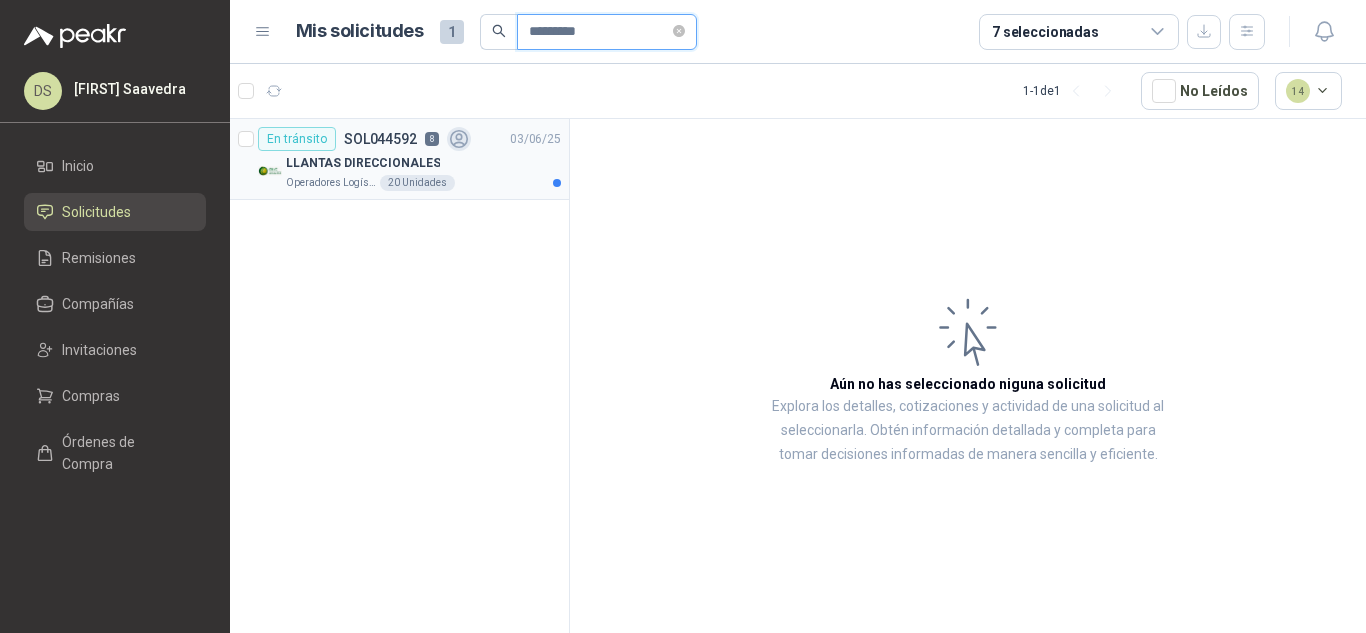 type on "*********" 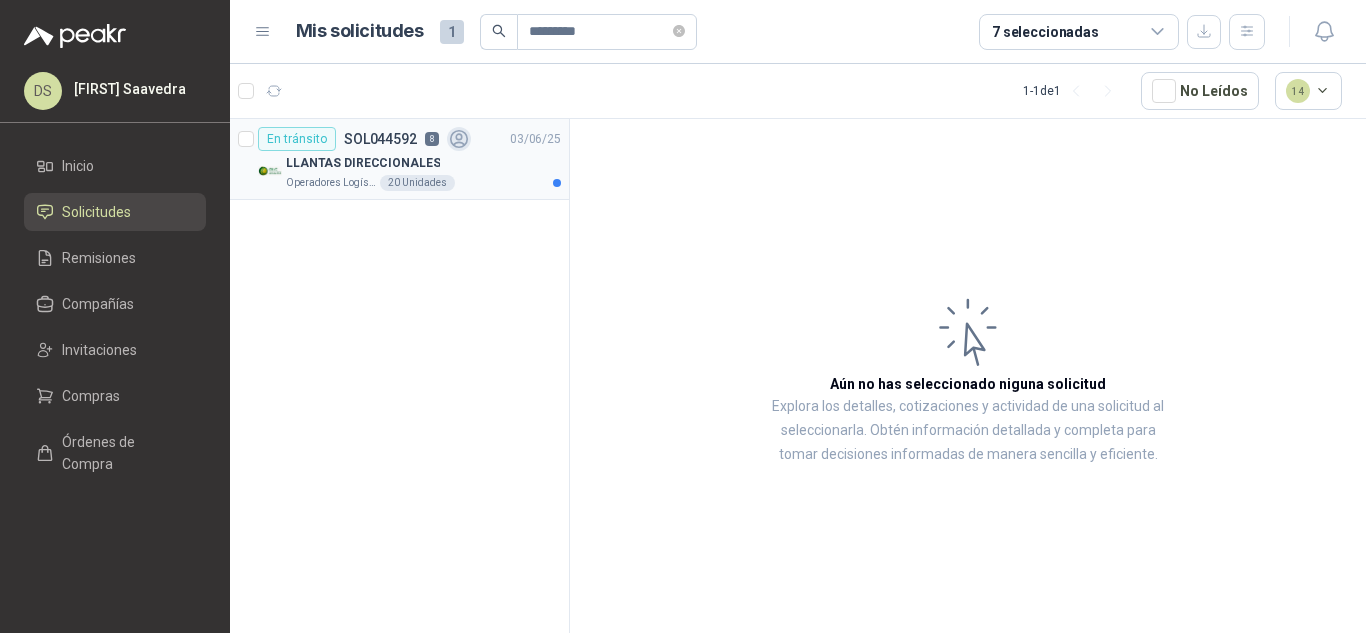 click on "LLANTAS DIRECCIONALES" at bounding box center (423, 163) 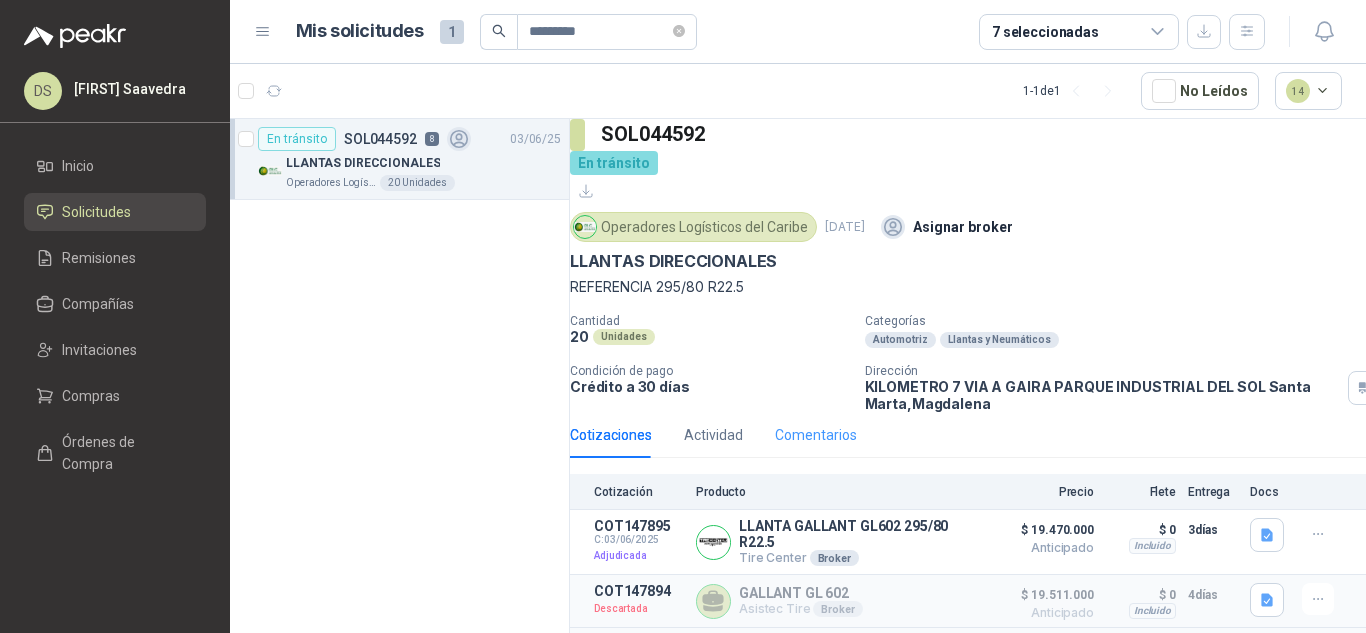 scroll, scrollTop: 133, scrollLeft: 0, axis: vertical 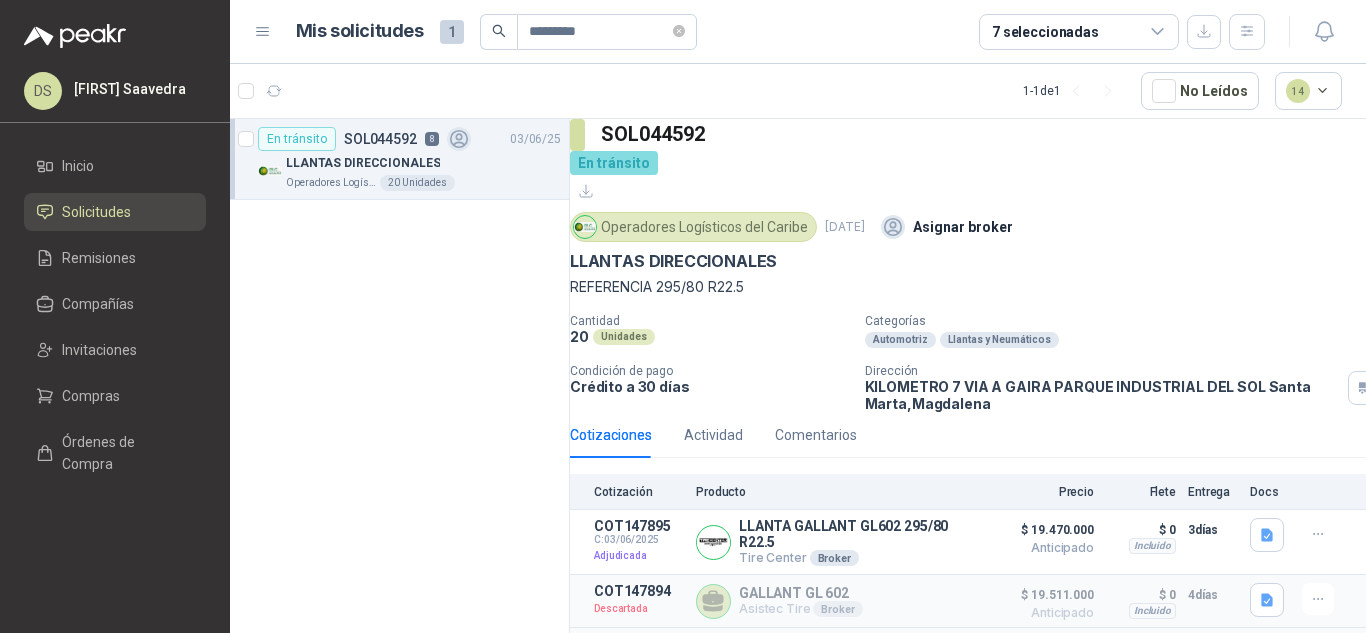 click on "Inicio   Solicitudes   Remisiones   Compañías   Invitaciones   Compras   Órdenes de Compra" at bounding box center [115, 319] 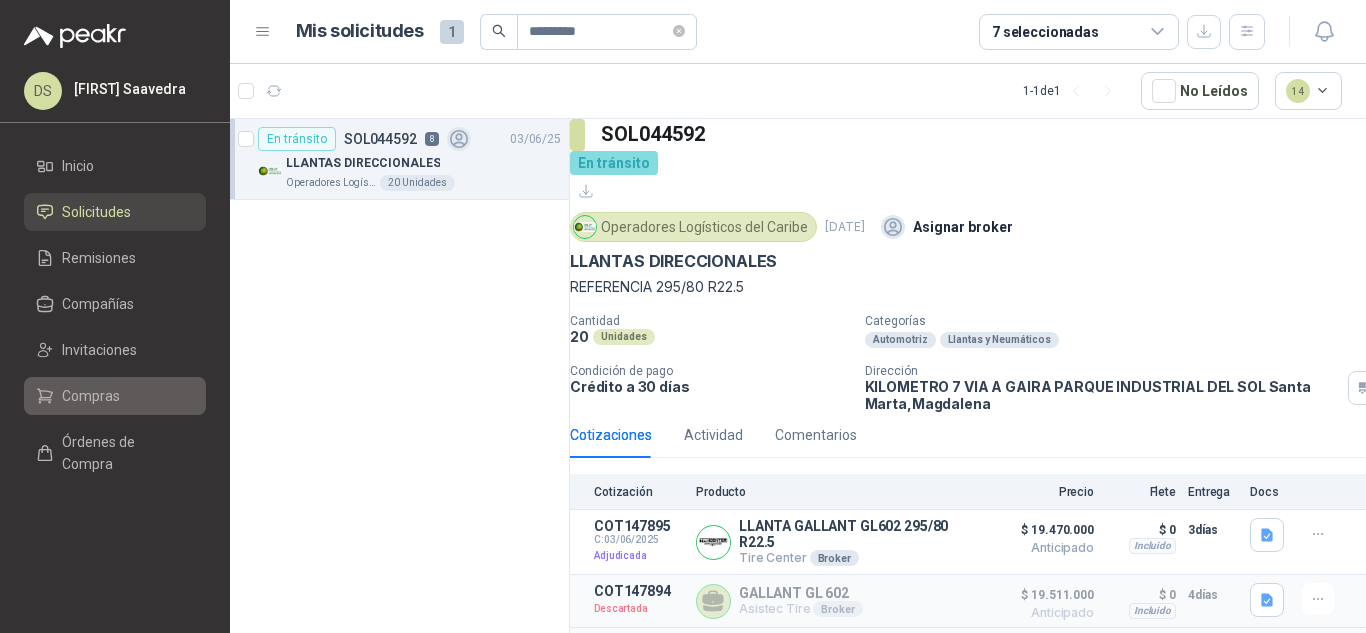 click on "Compras" at bounding box center (91, 396) 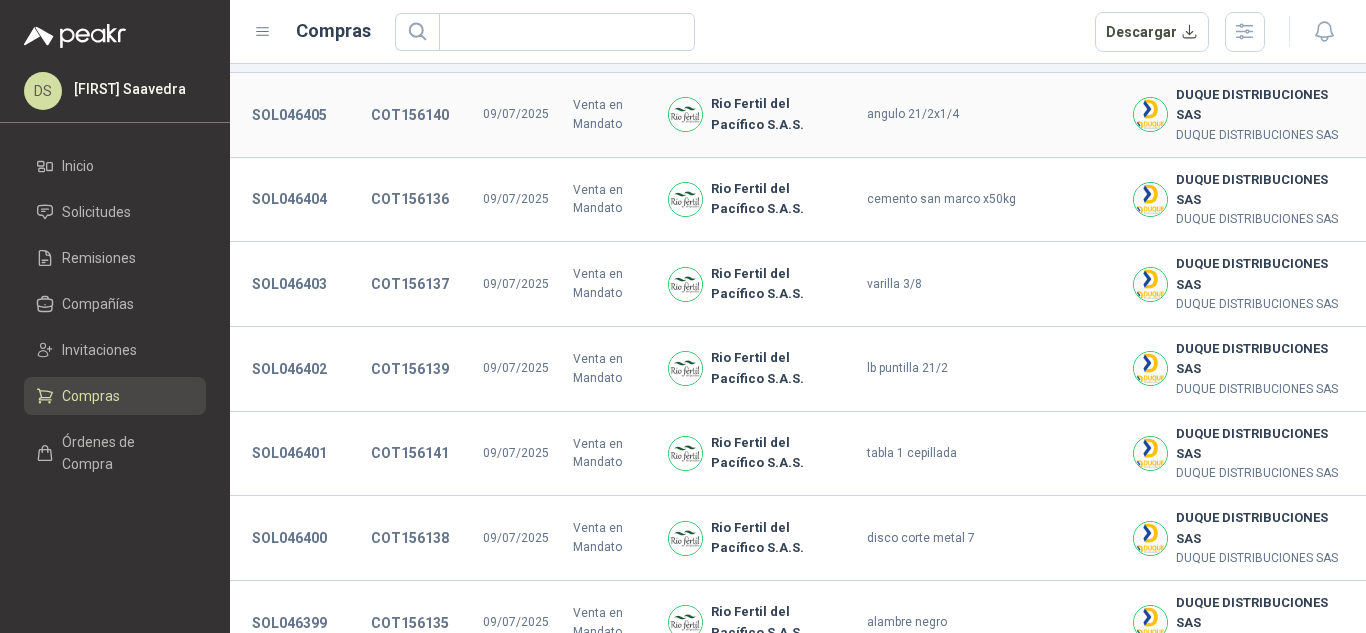 scroll, scrollTop: 0, scrollLeft: 0, axis: both 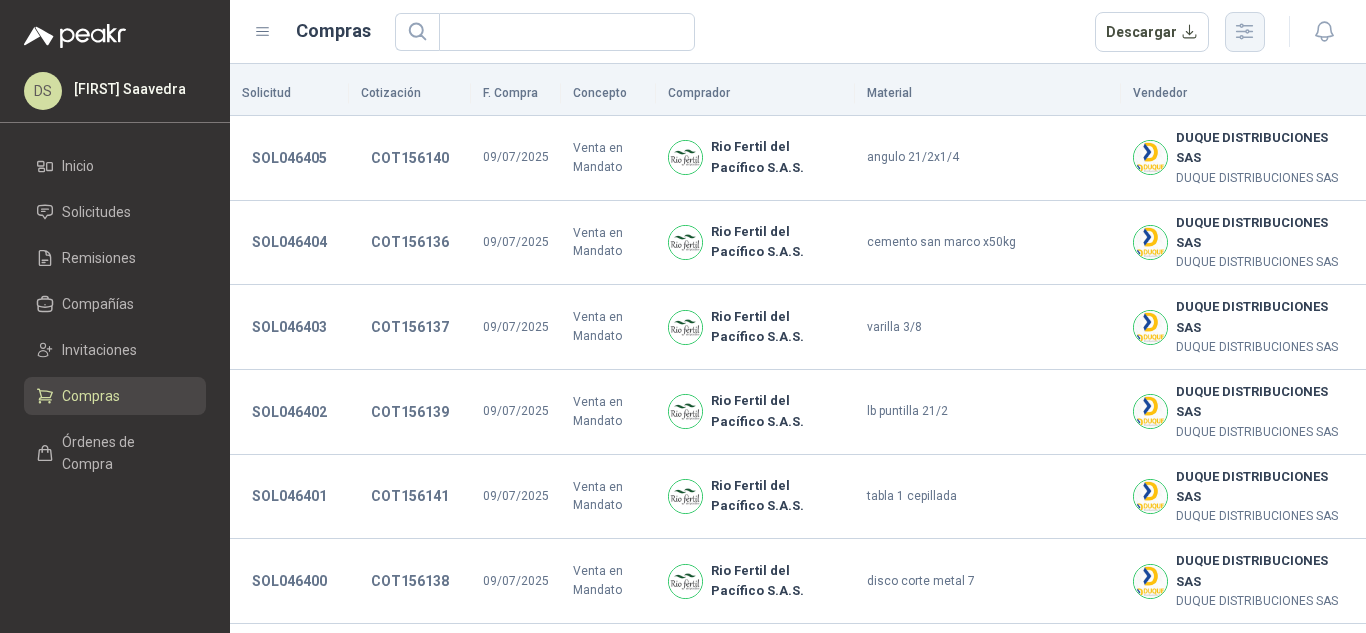 click at bounding box center [1244, 31] 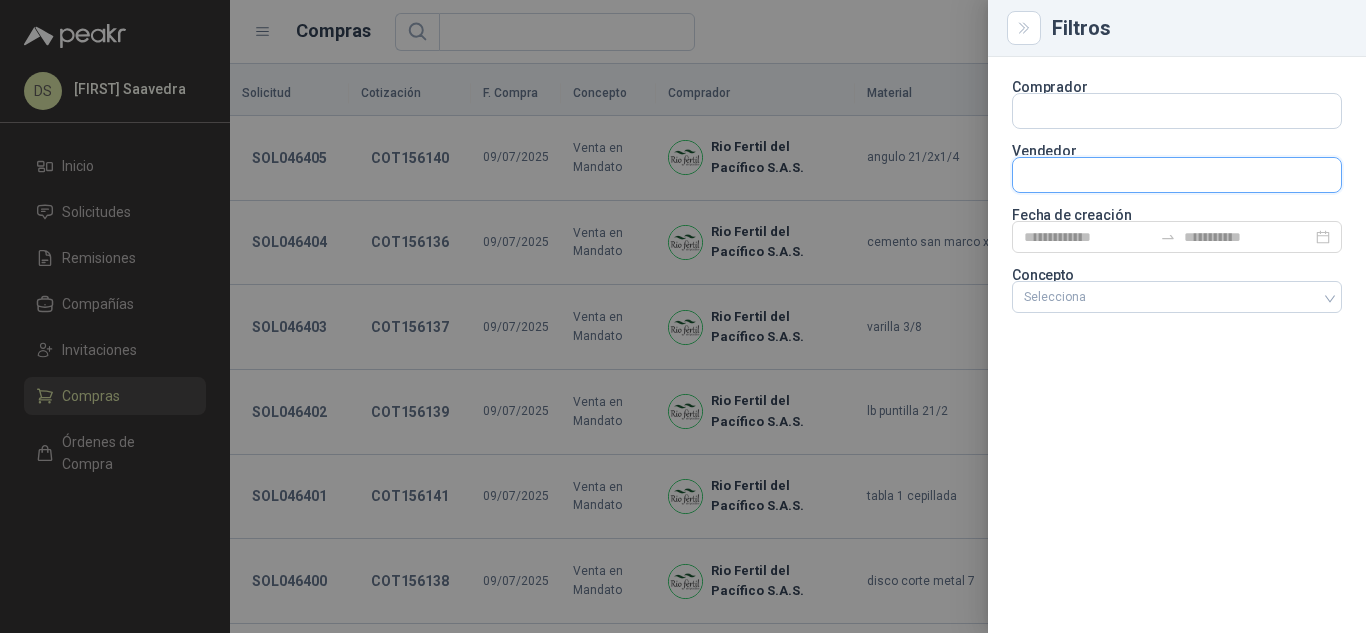 click at bounding box center [1177, 175] 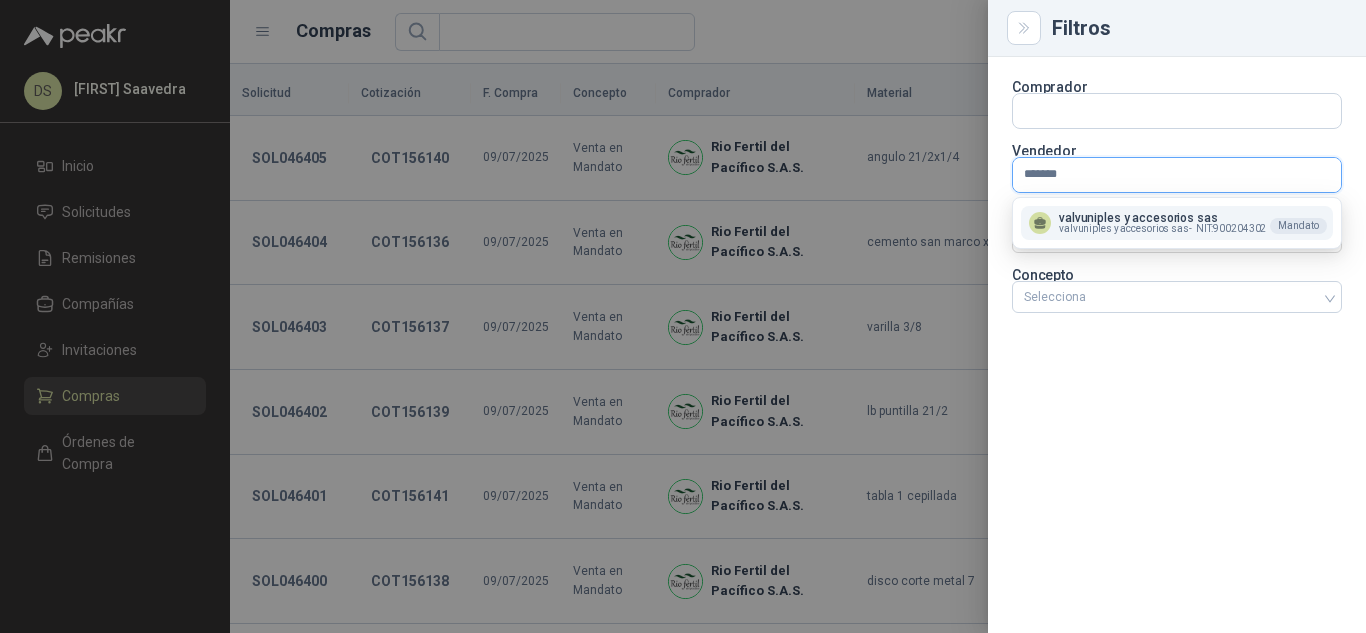 type 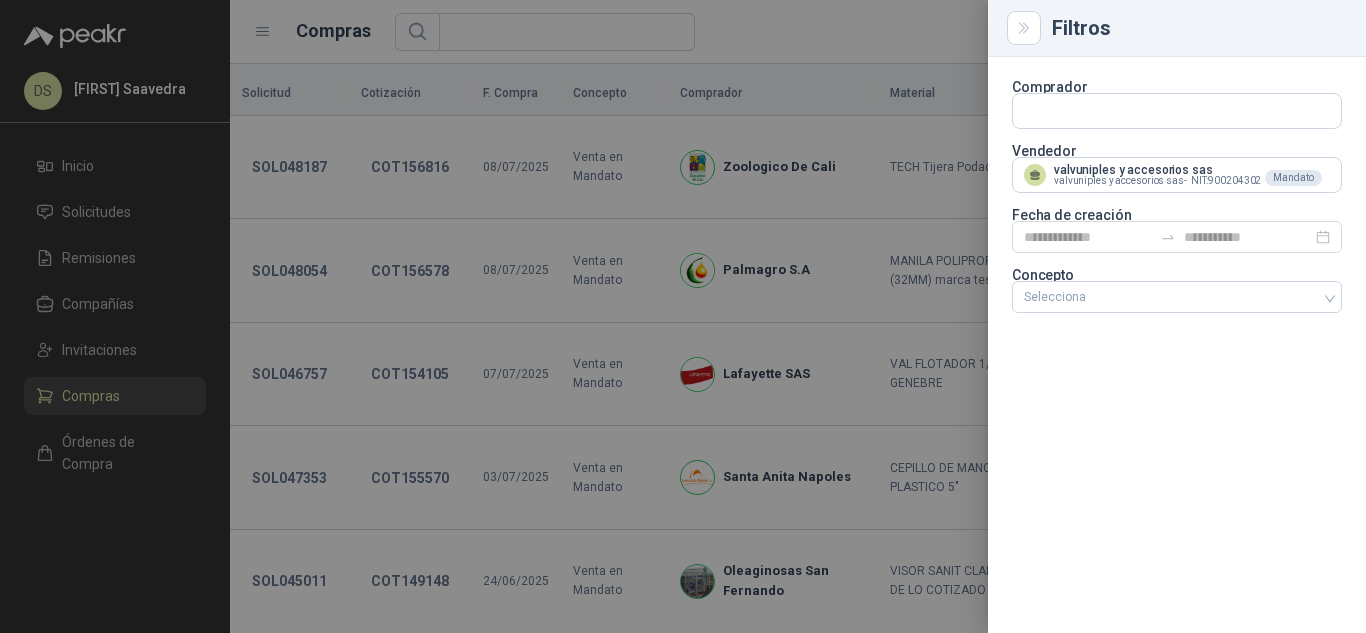 click at bounding box center [683, 316] 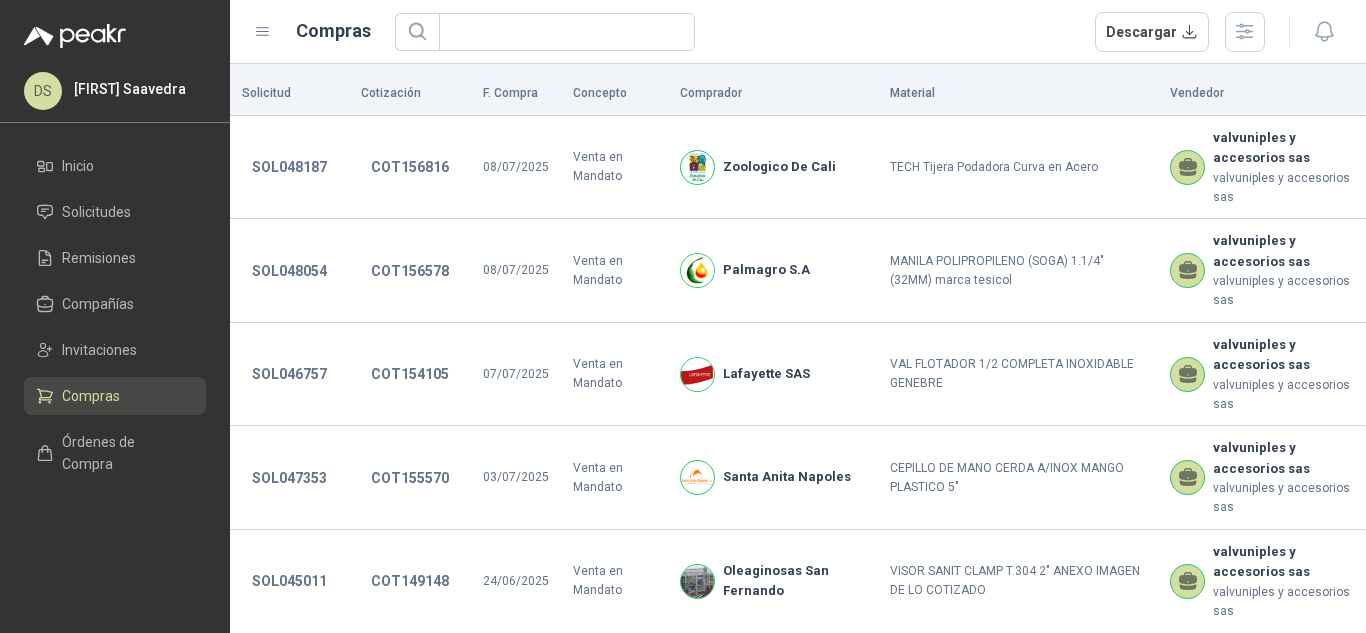 type 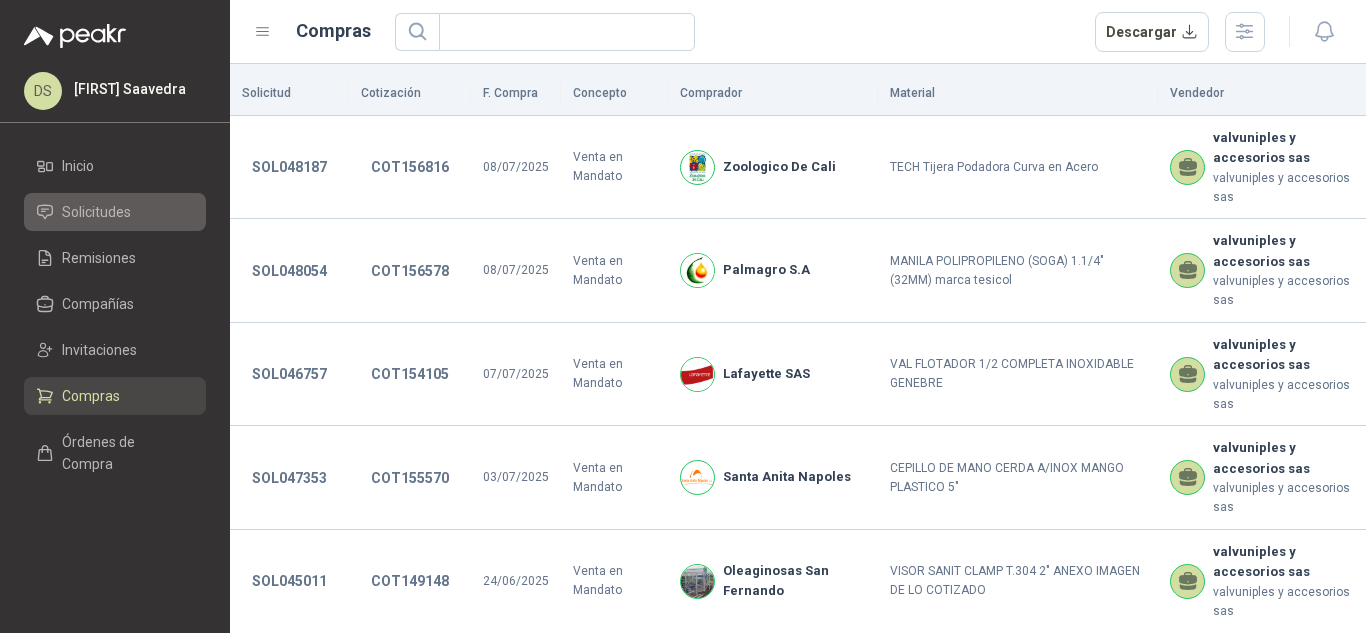 click on "Solicitudes" at bounding box center (115, 212) 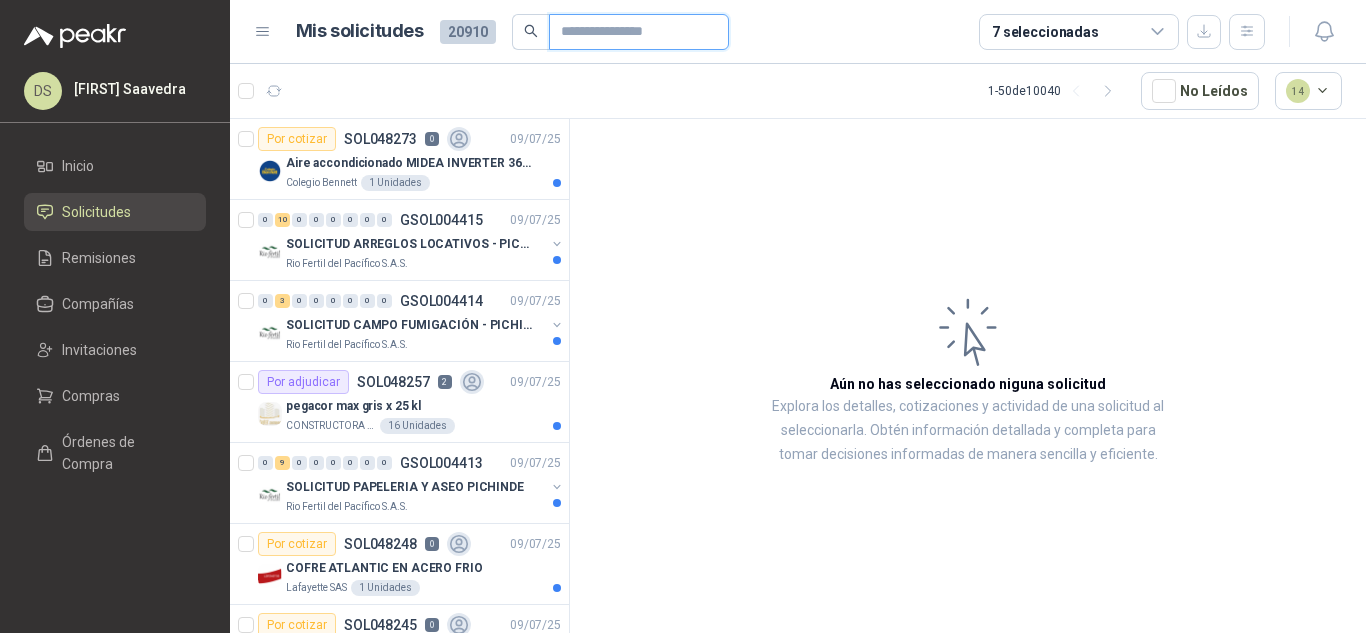 click at bounding box center [631, 32] 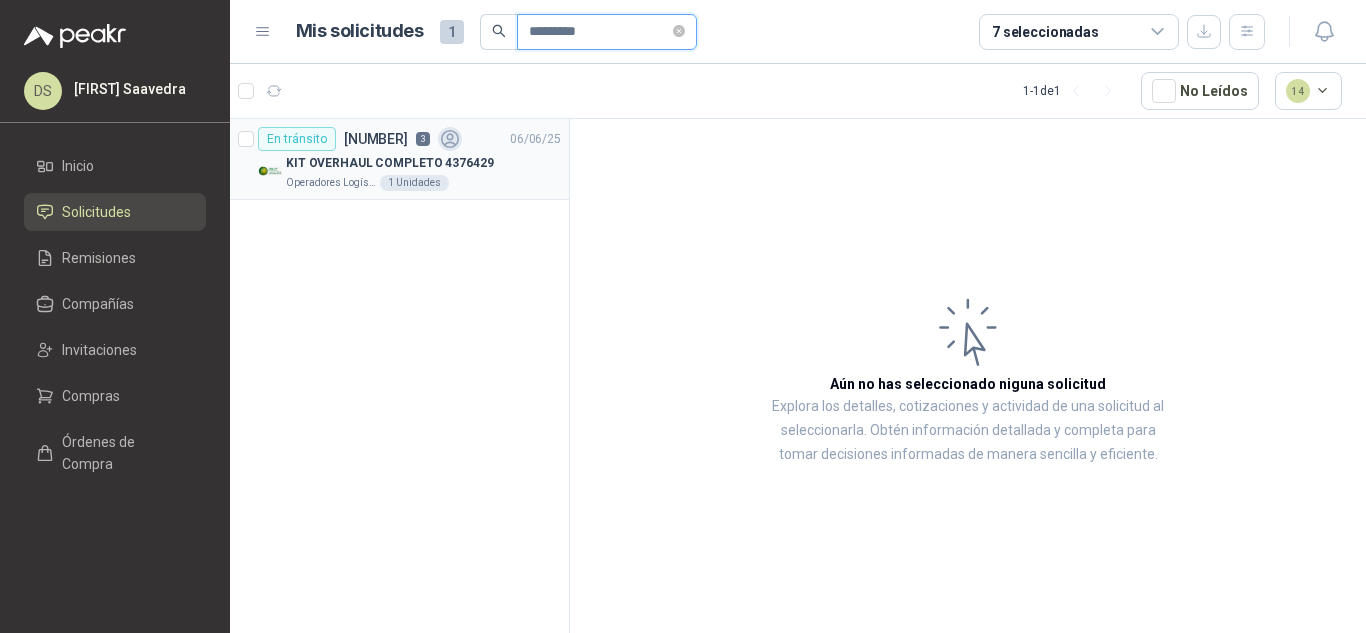 type on "*********" 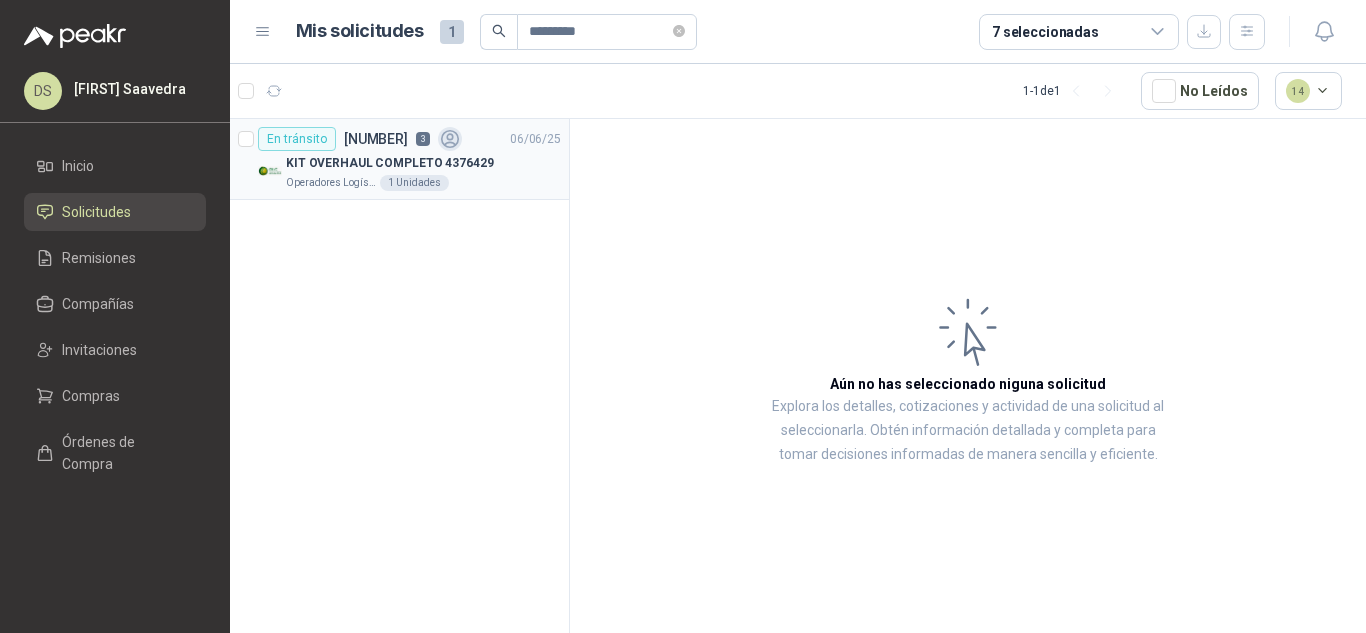 click on "KIT OVERHAUL COMPLETO 4376429" at bounding box center [423, 163] 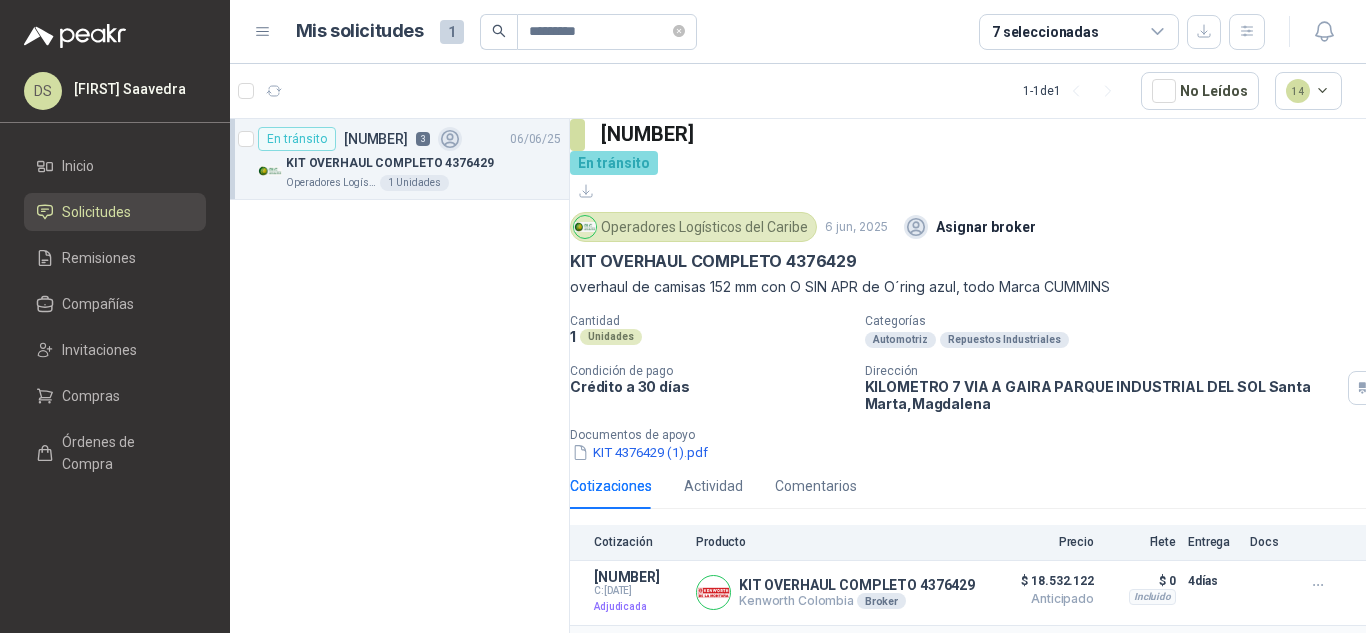scroll, scrollTop: 107, scrollLeft: 0, axis: vertical 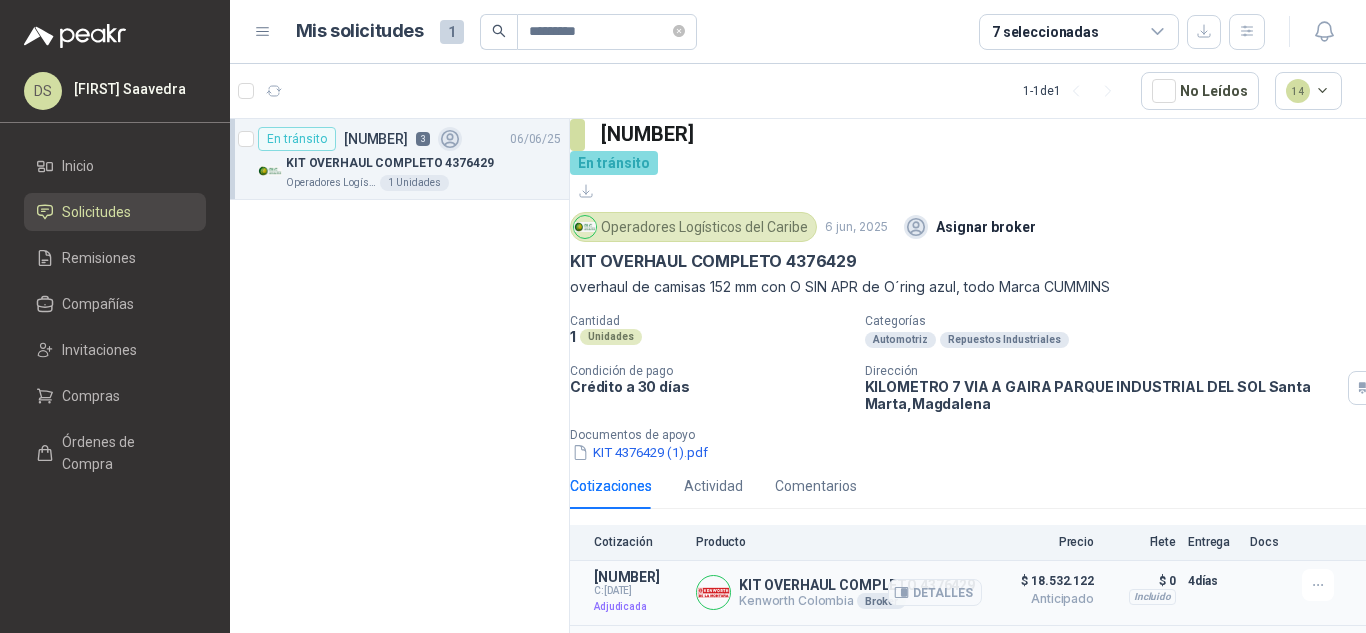 click on "Kenworth Colombia   Broker" at bounding box center [857, 601] 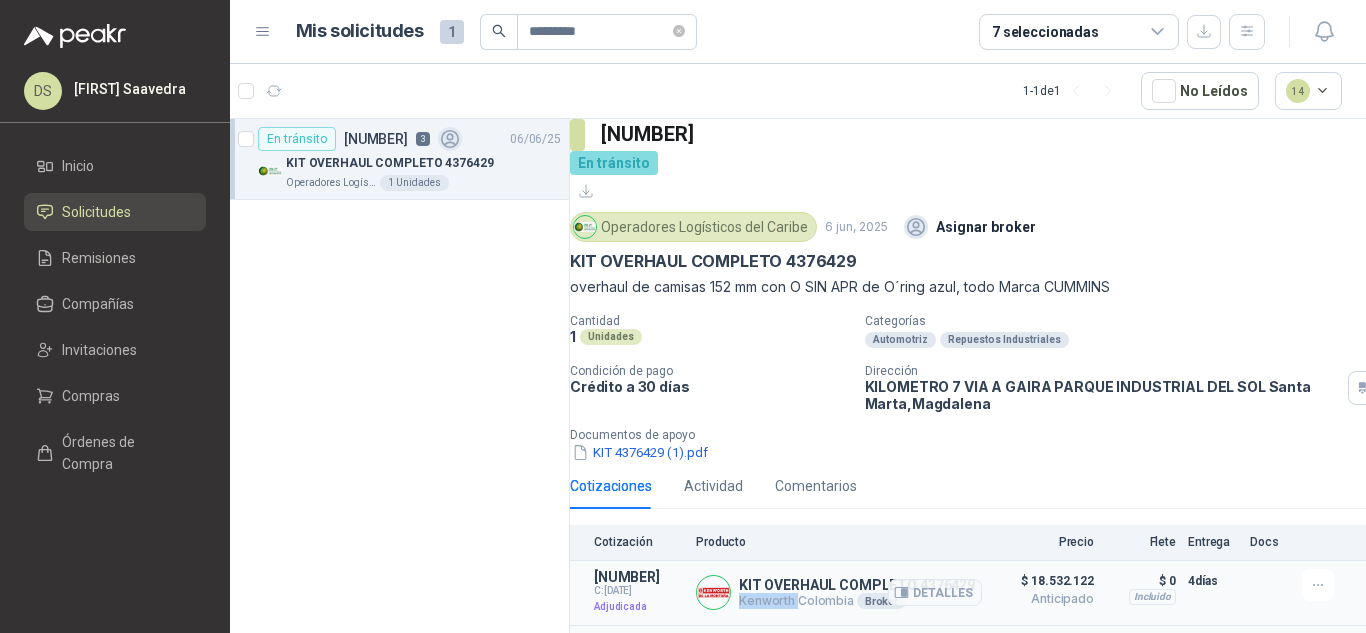 click on "Kenworth Colombia   Broker" at bounding box center (857, 601) 